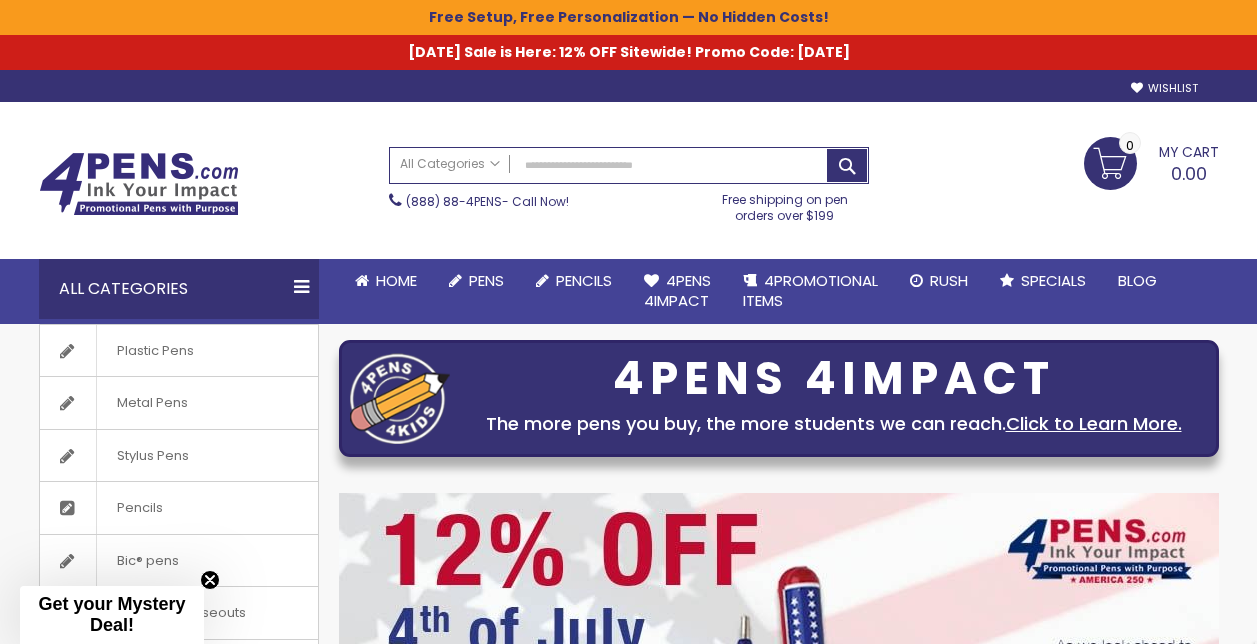 scroll, scrollTop: 0, scrollLeft: 0, axis: both 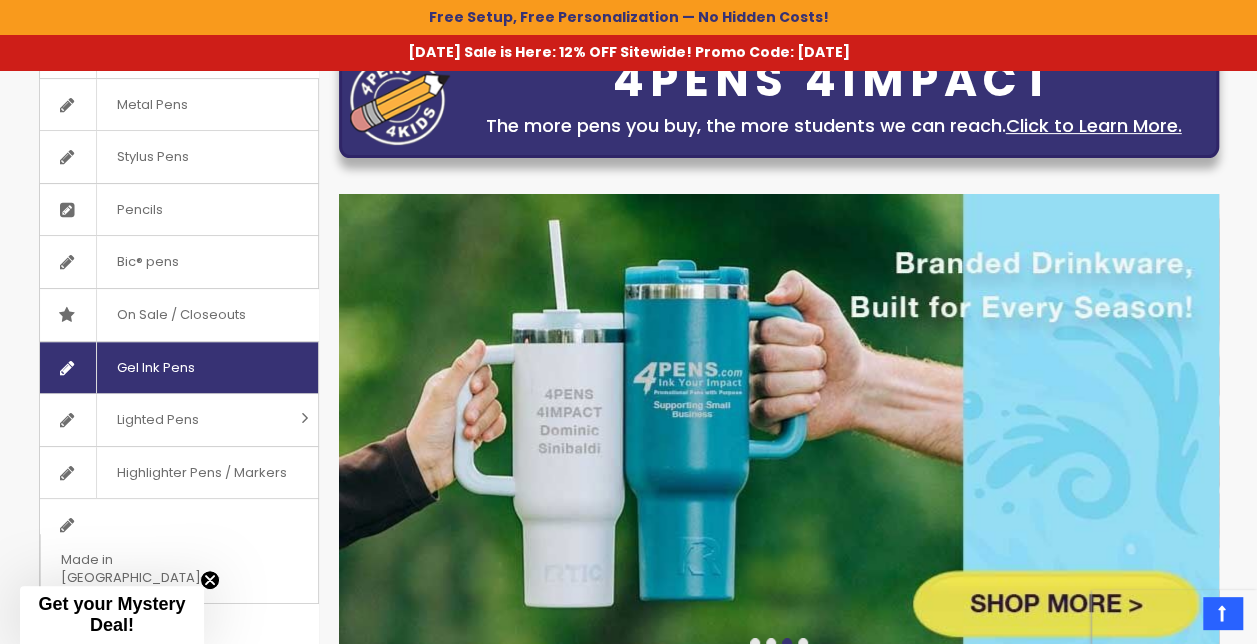 click on "Gel Ink Pens" at bounding box center (155, 368) 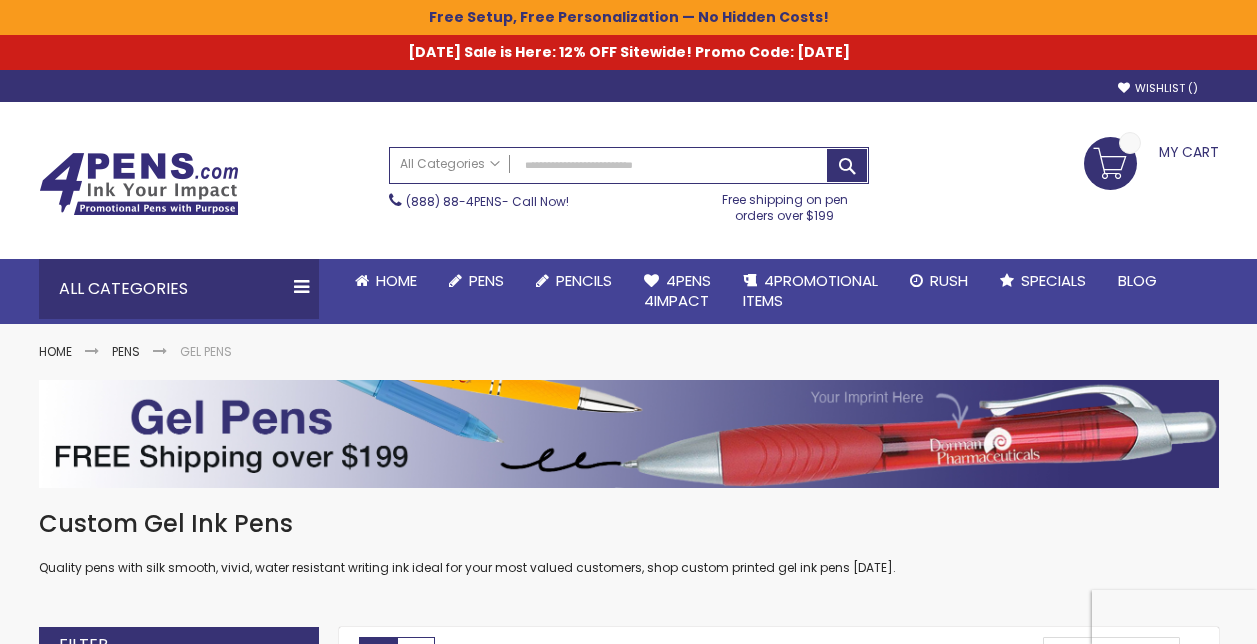 scroll, scrollTop: 0, scrollLeft: 0, axis: both 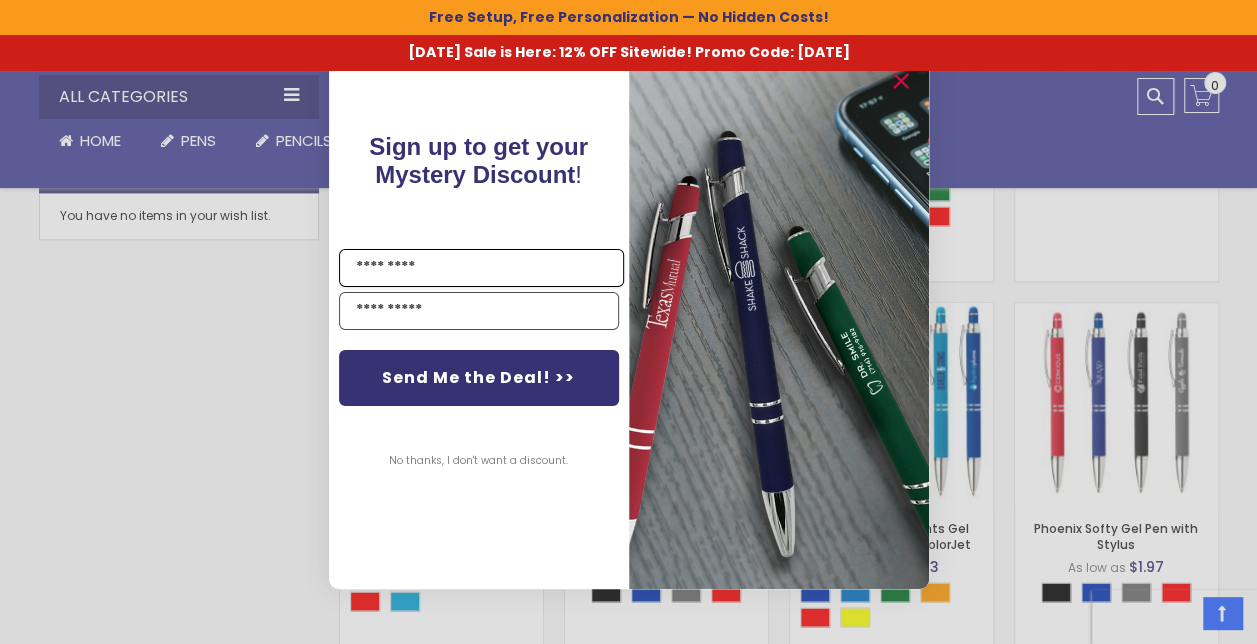 click on "Name" at bounding box center [481, 268] 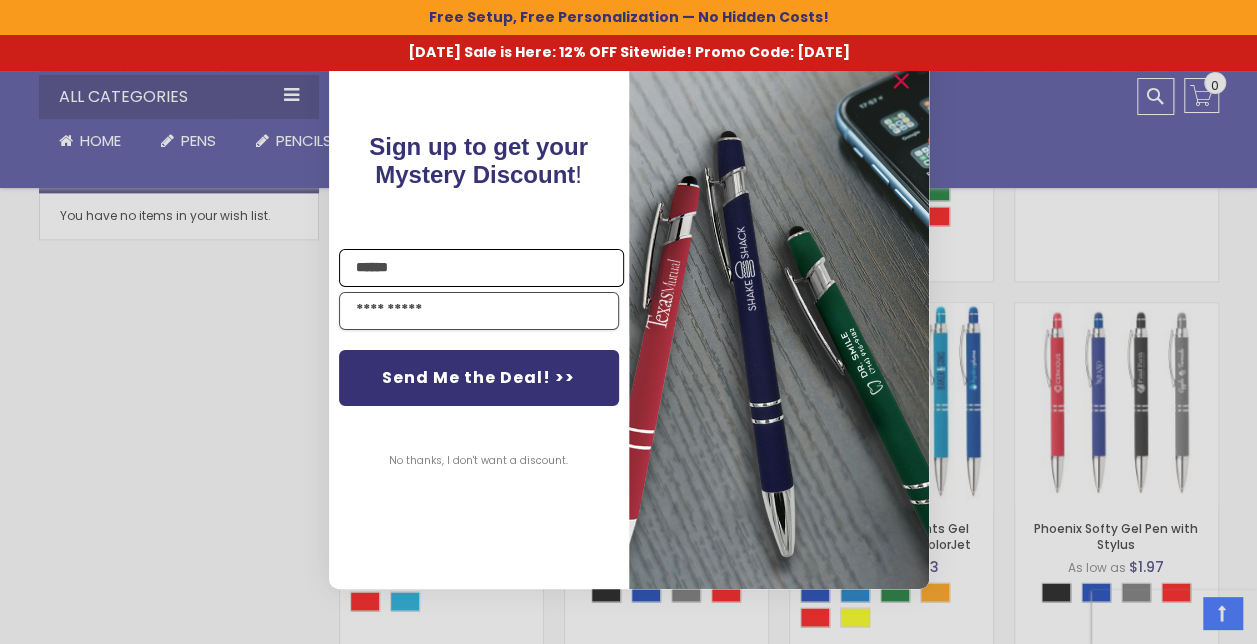 type on "**********" 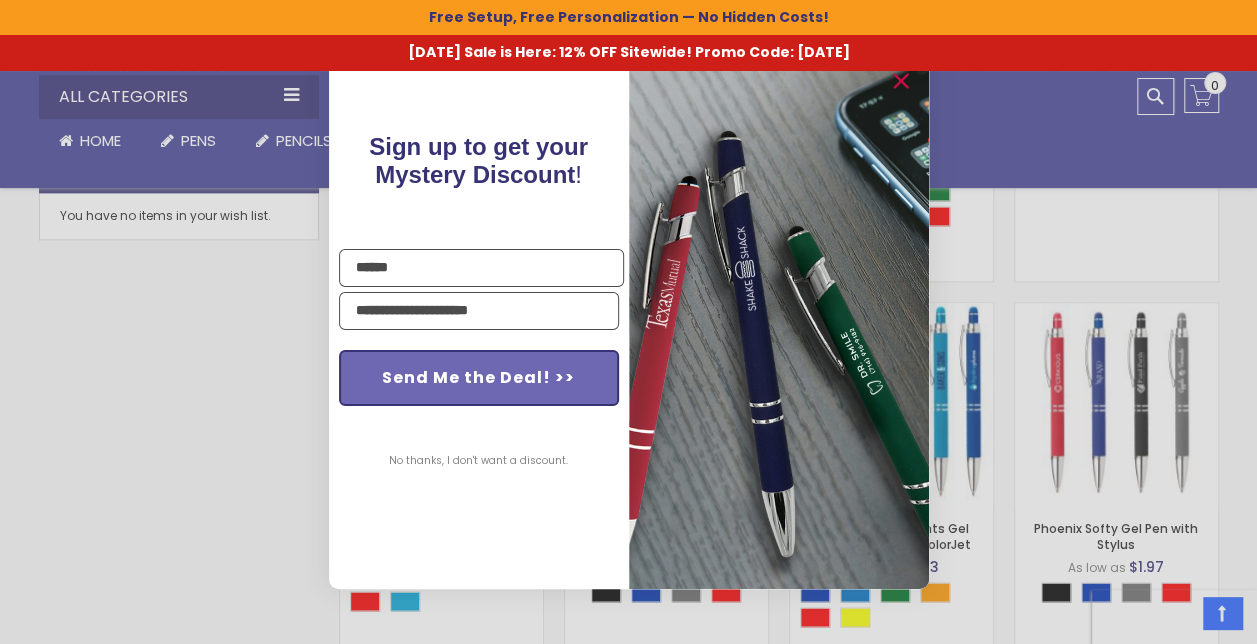 click on "Send Me the Deal! >>" at bounding box center (479, 378) 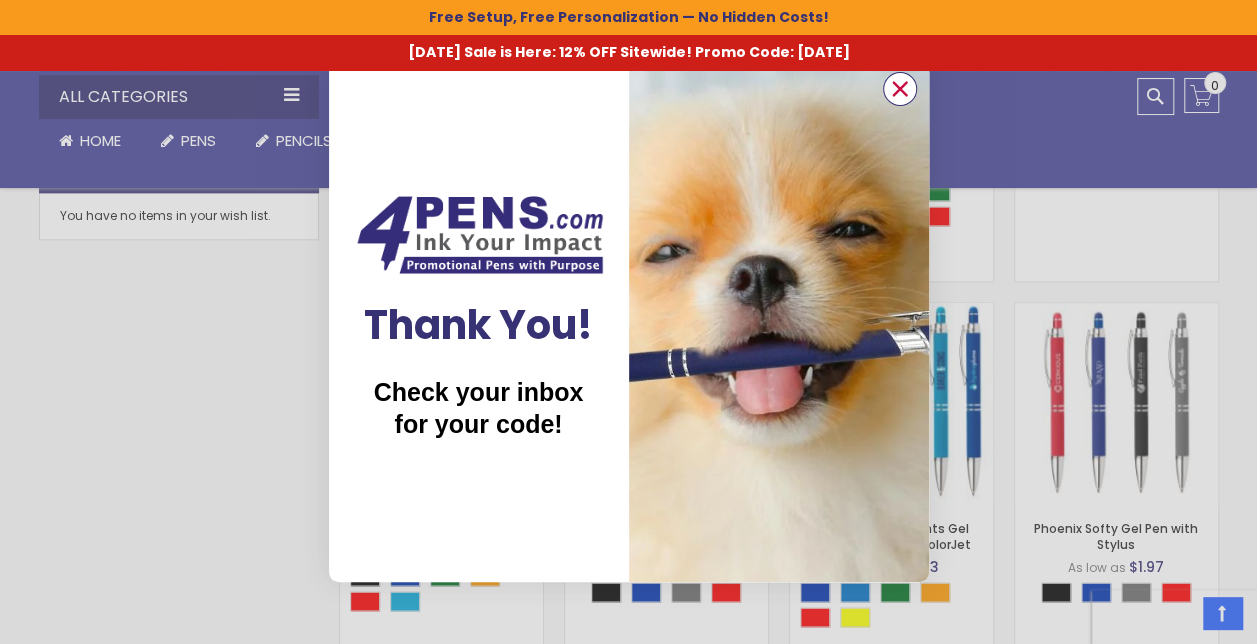 click 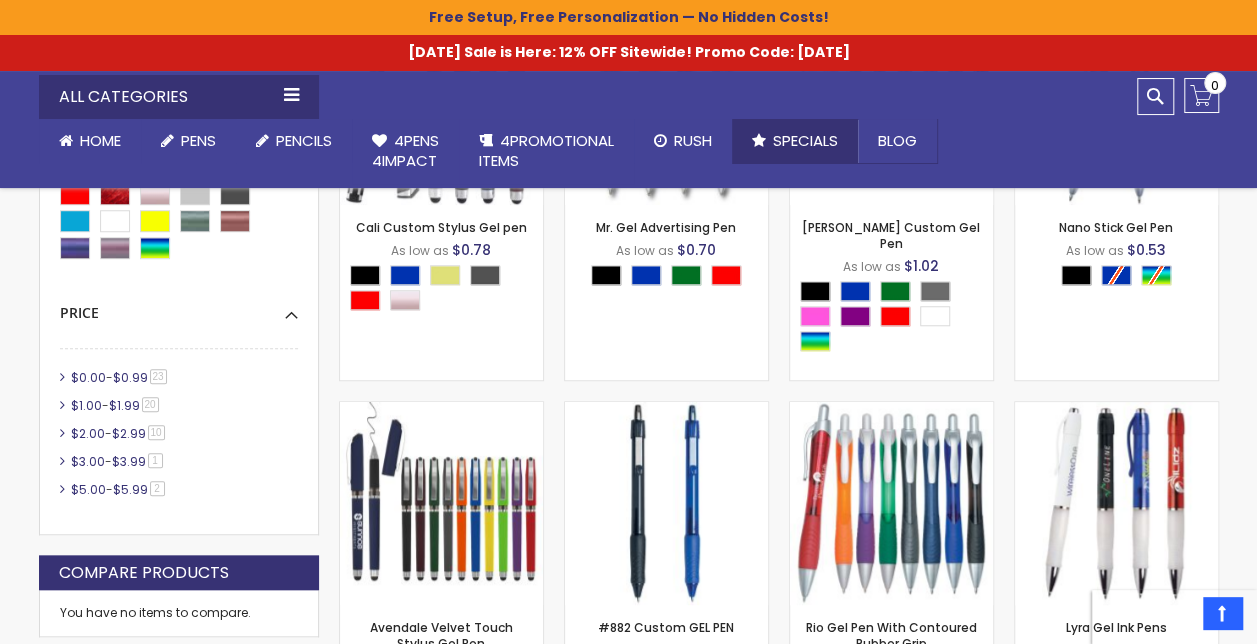 scroll, scrollTop: 0, scrollLeft: 0, axis: both 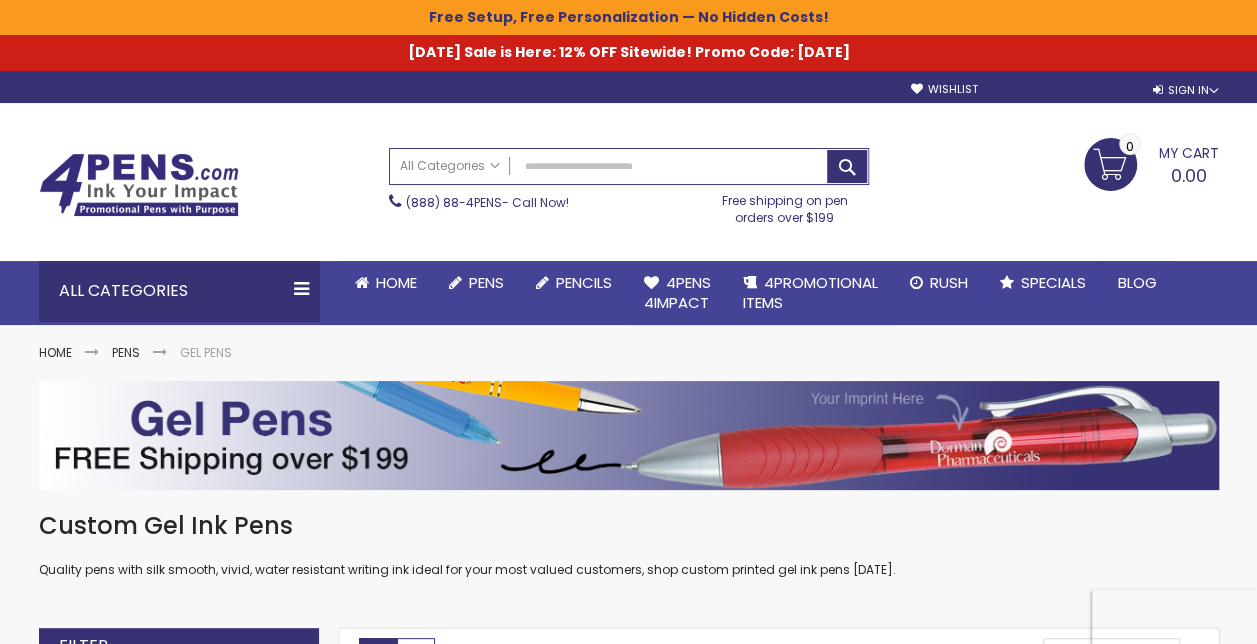 click on "Create an Account" at bounding box center (1066, 89) 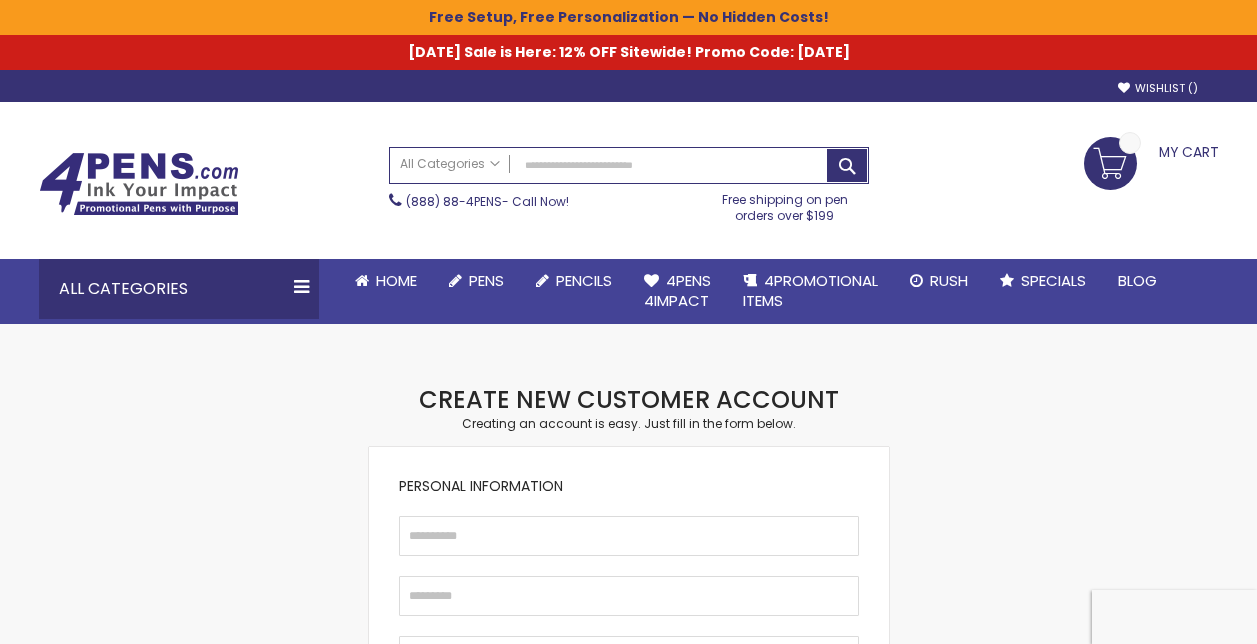 scroll, scrollTop: 0, scrollLeft: 0, axis: both 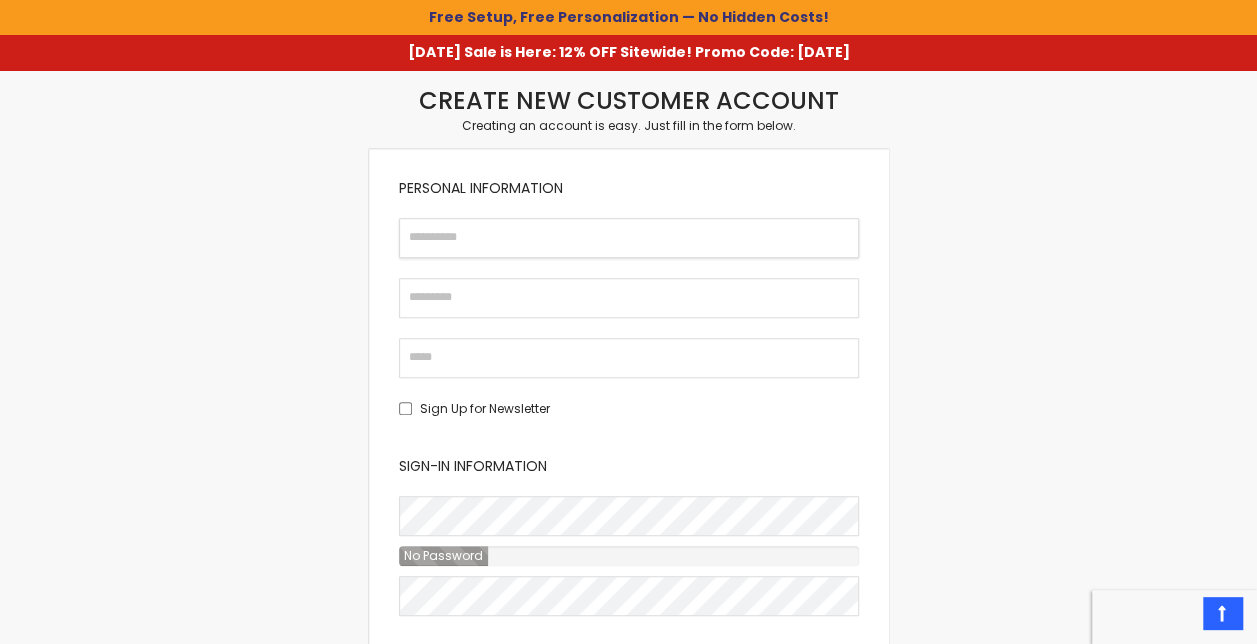 click on "First Name" at bounding box center (629, 238) 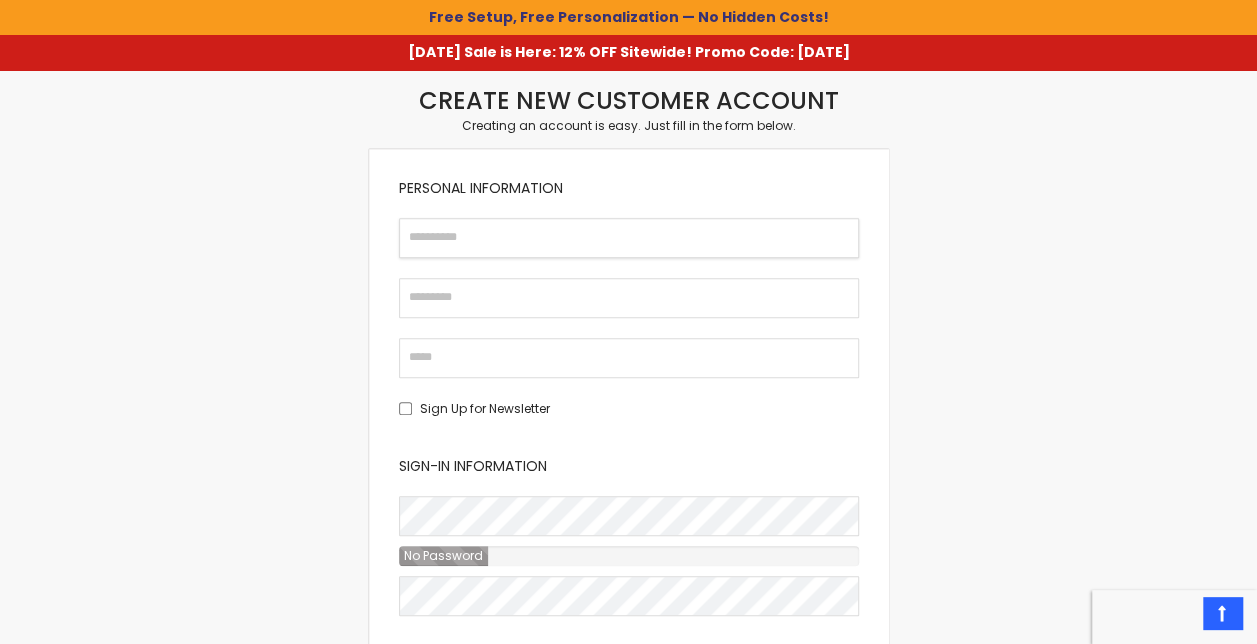 type on "******" 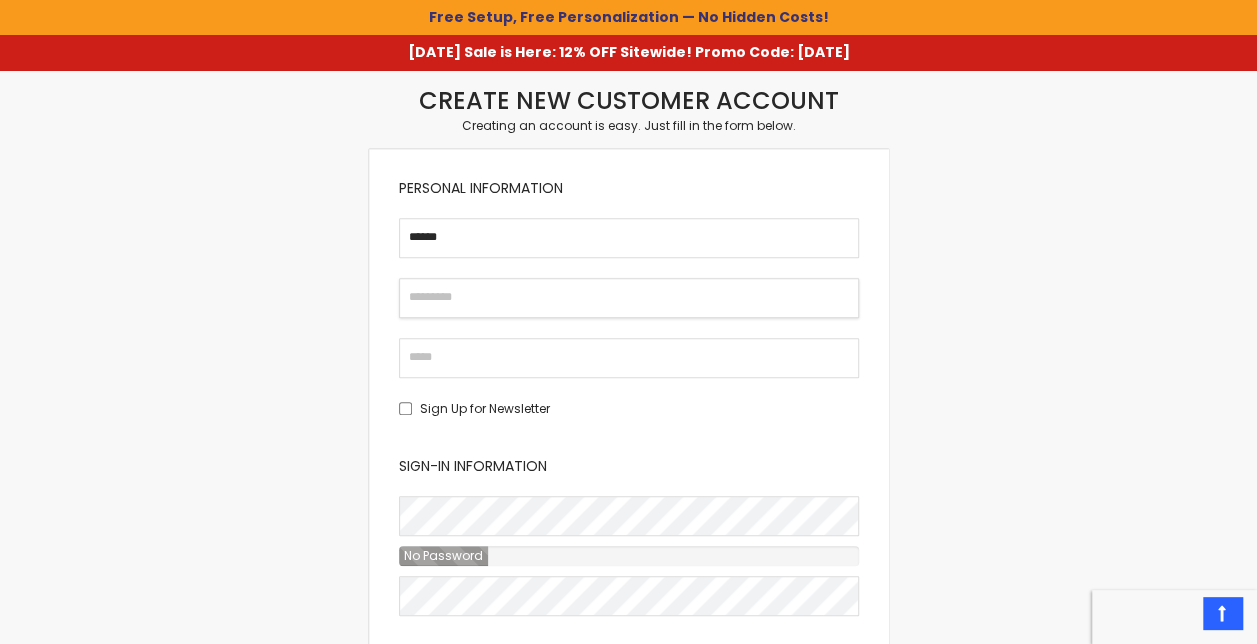type on "*****" 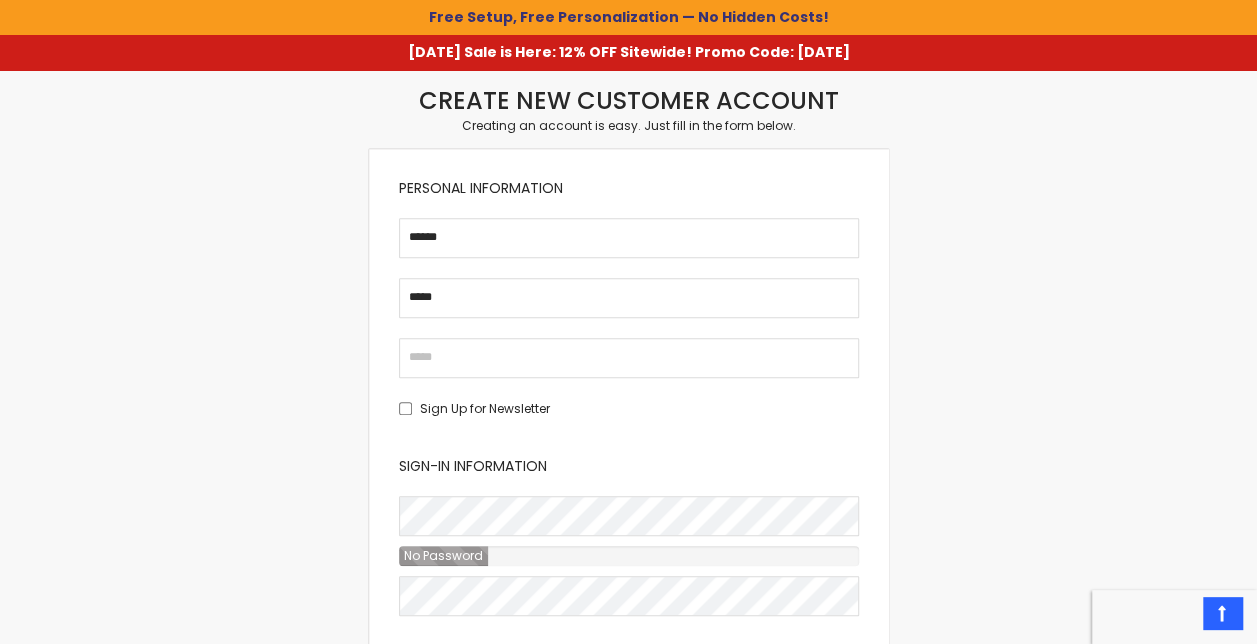 type on "**********" 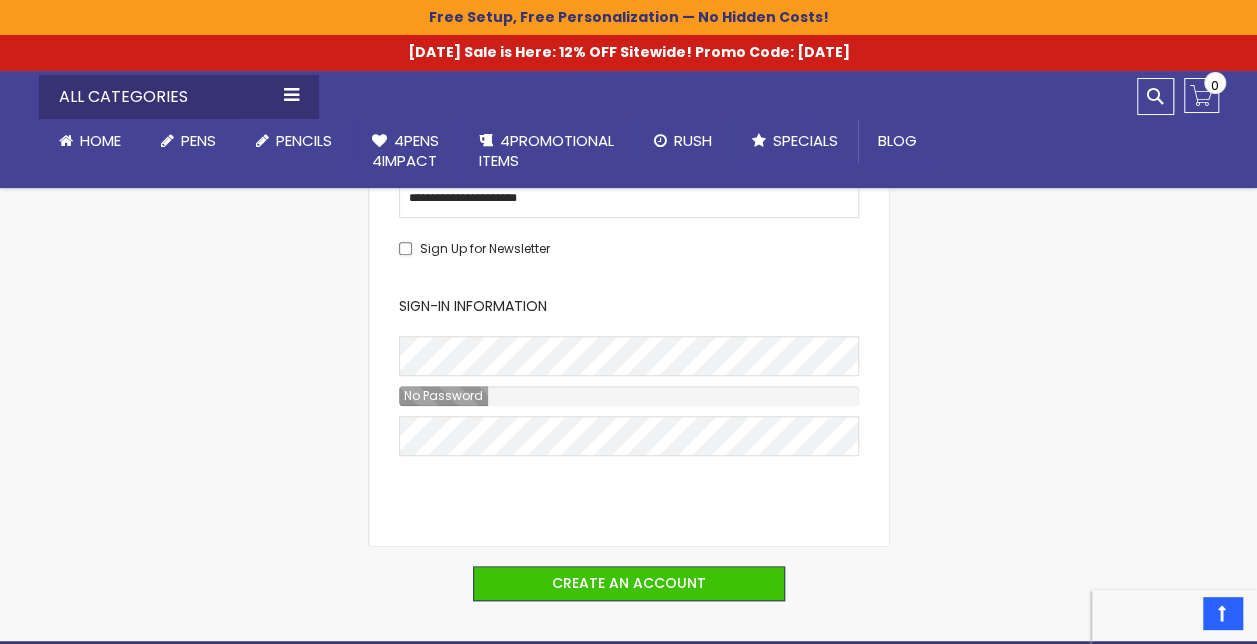 scroll, scrollTop: 500, scrollLeft: 0, axis: vertical 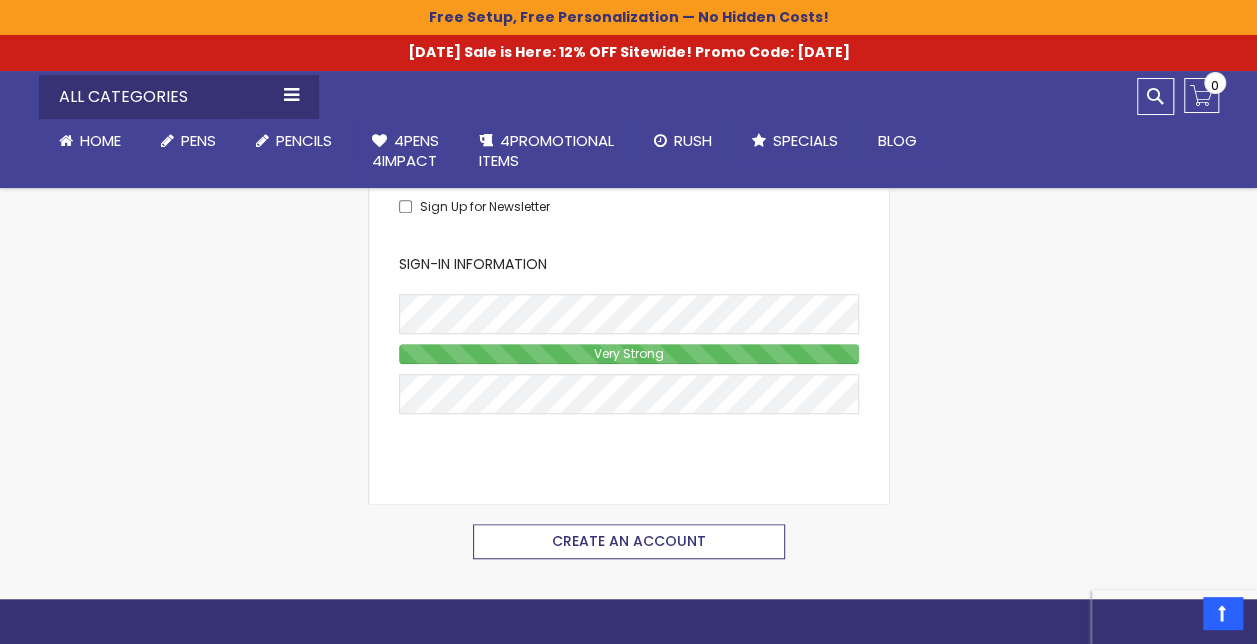 click on "Create an Account" at bounding box center [629, 541] 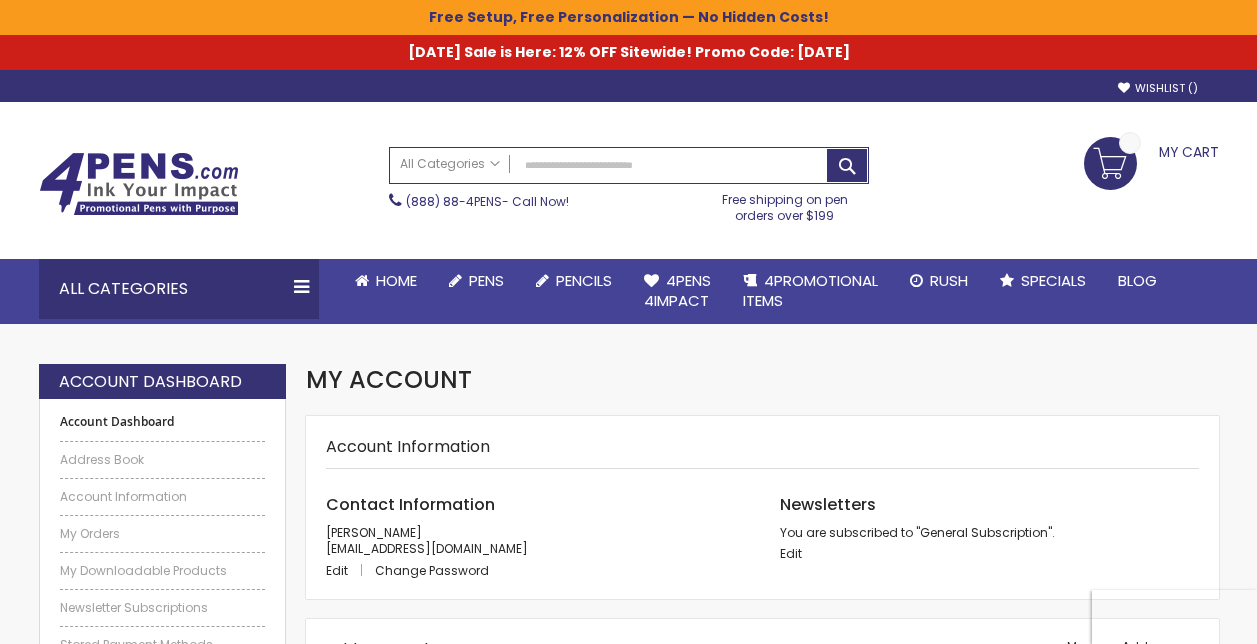 scroll, scrollTop: 0, scrollLeft: 0, axis: both 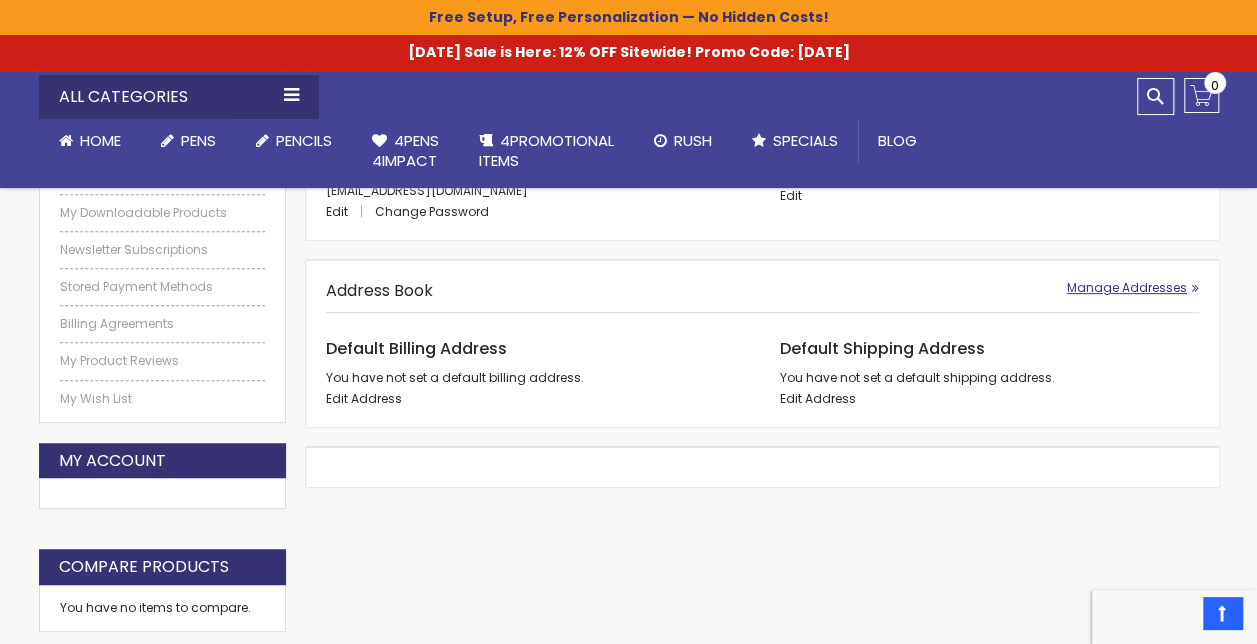 click on "Manage Addresses" at bounding box center [1127, 287] 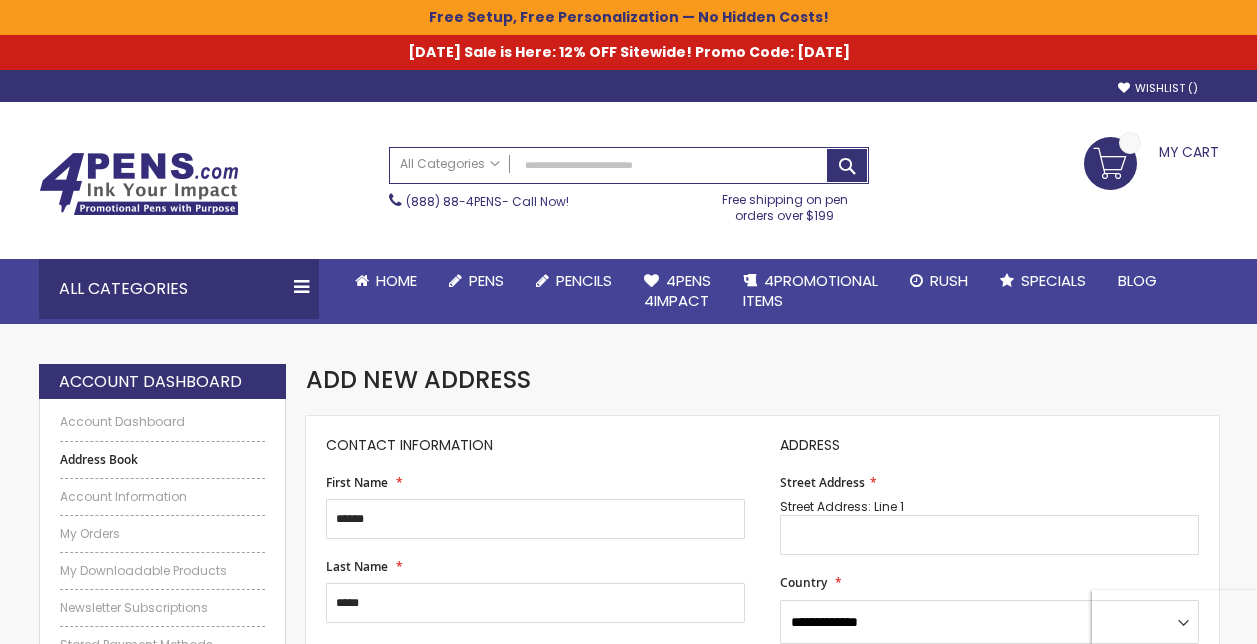 scroll, scrollTop: 0, scrollLeft: 0, axis: both 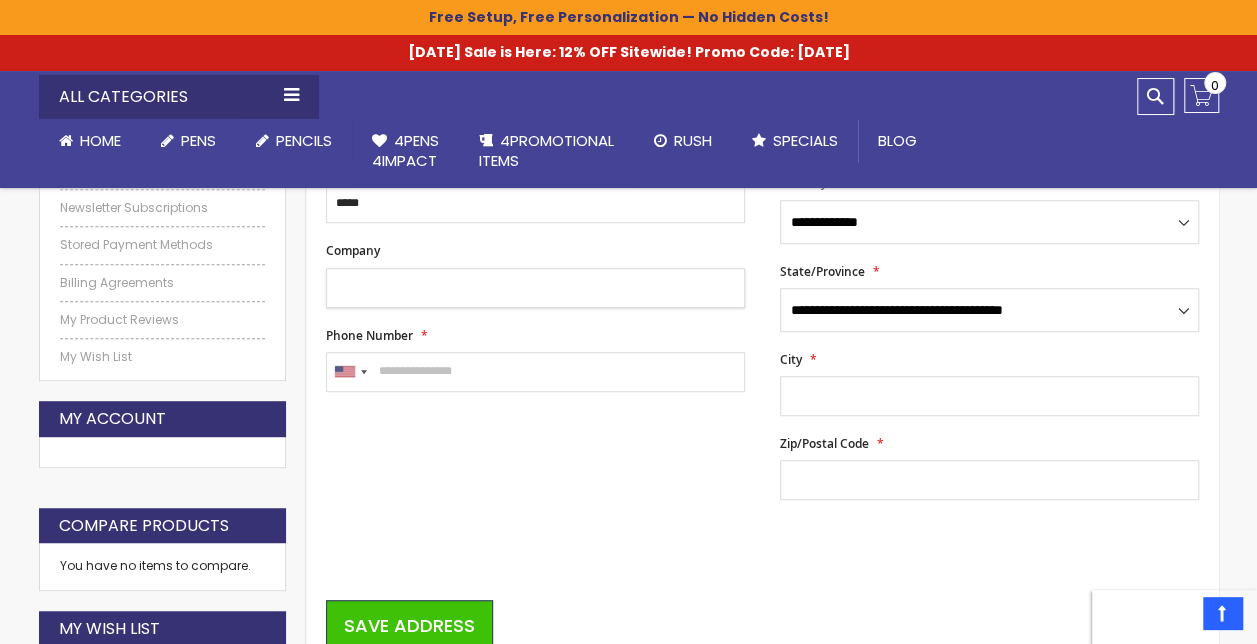 click on "Company" at bounding box center [535, 288] 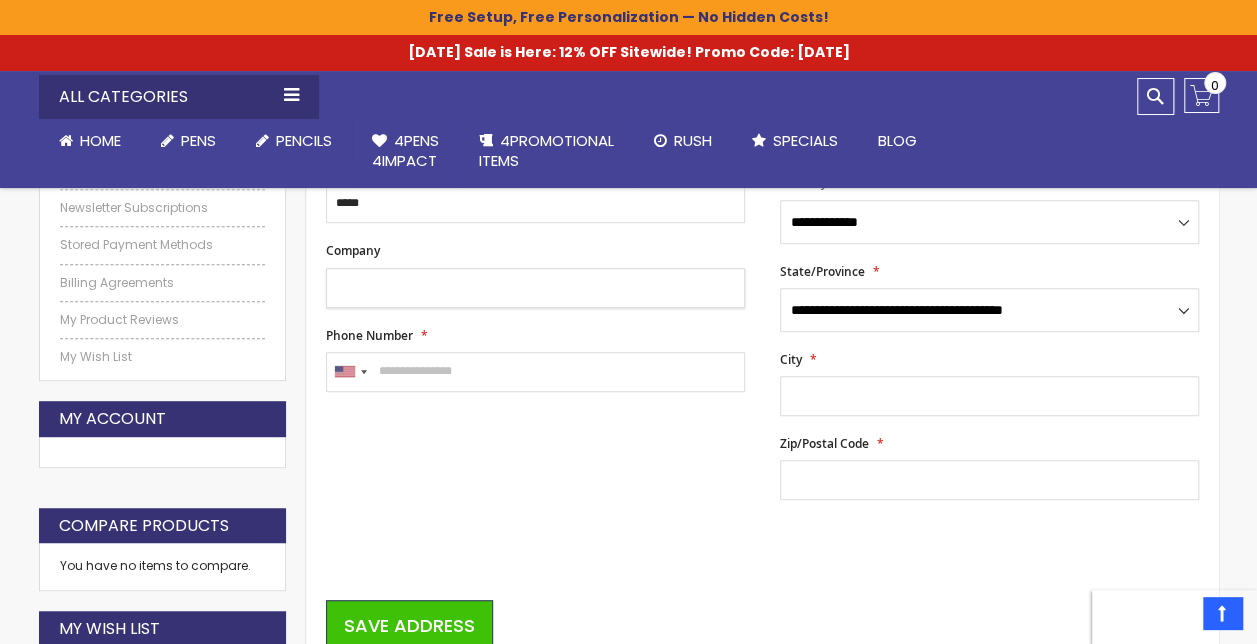 type on "**********" 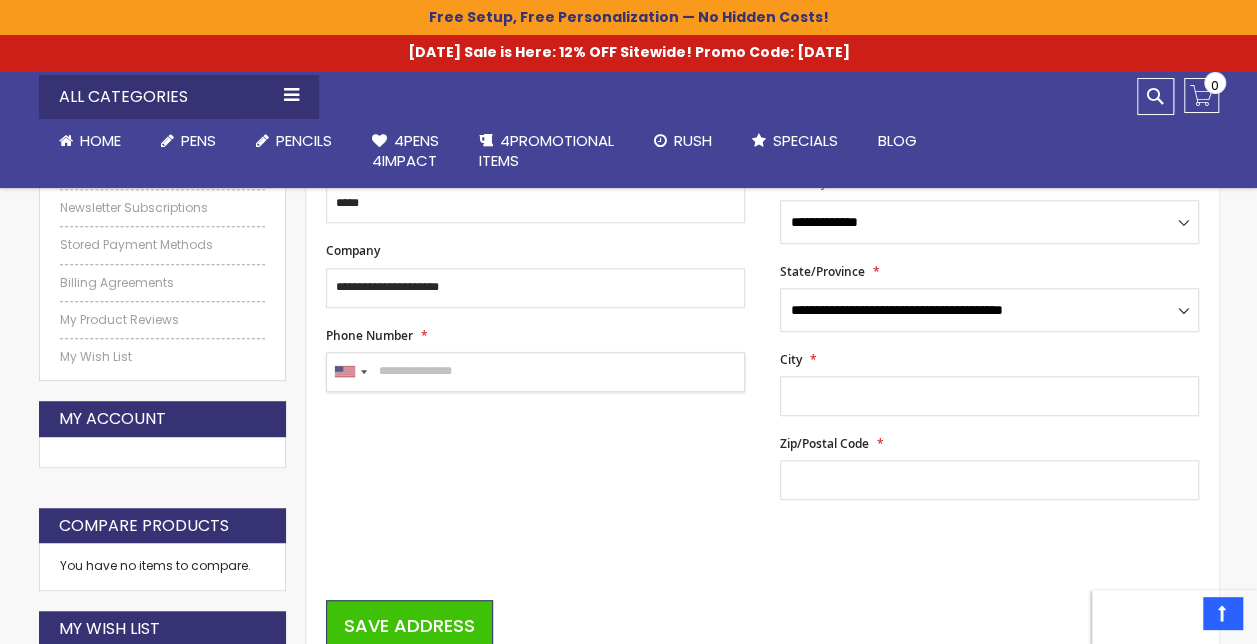 type on "**********" 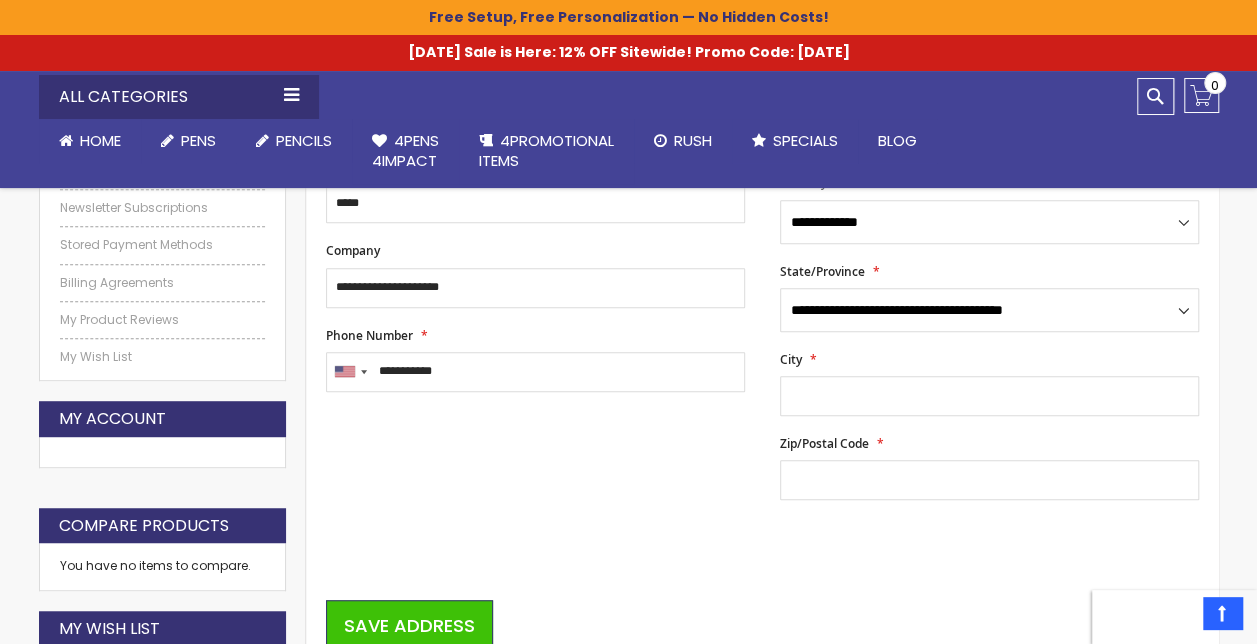 type on "**********" 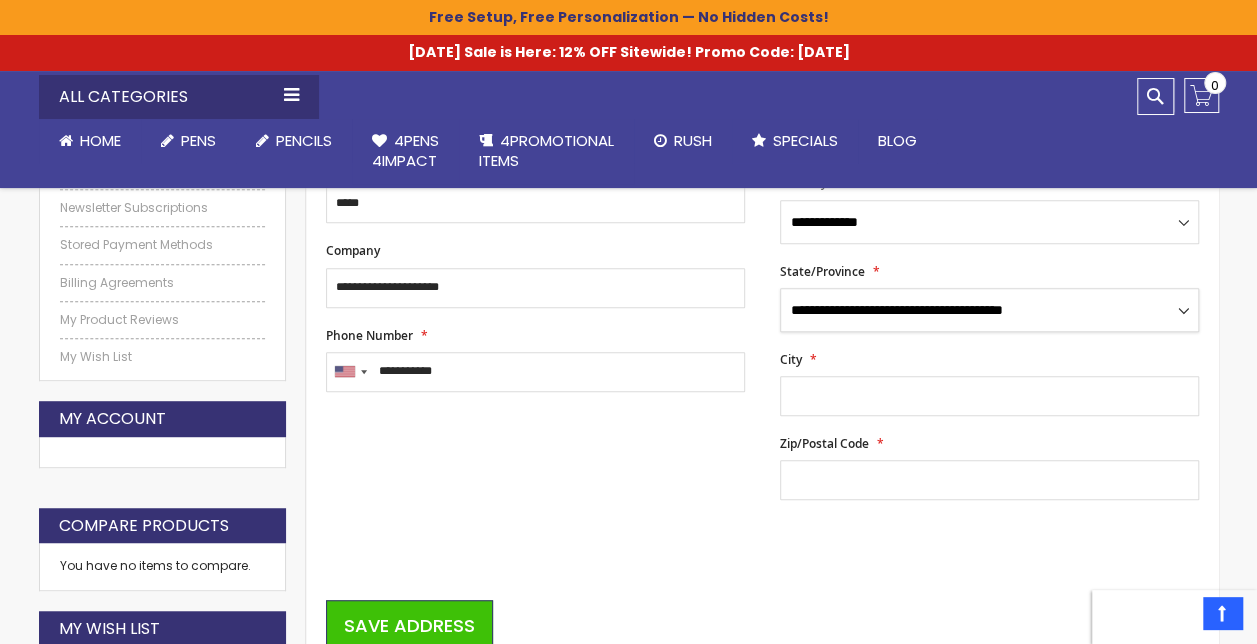 select on "**" 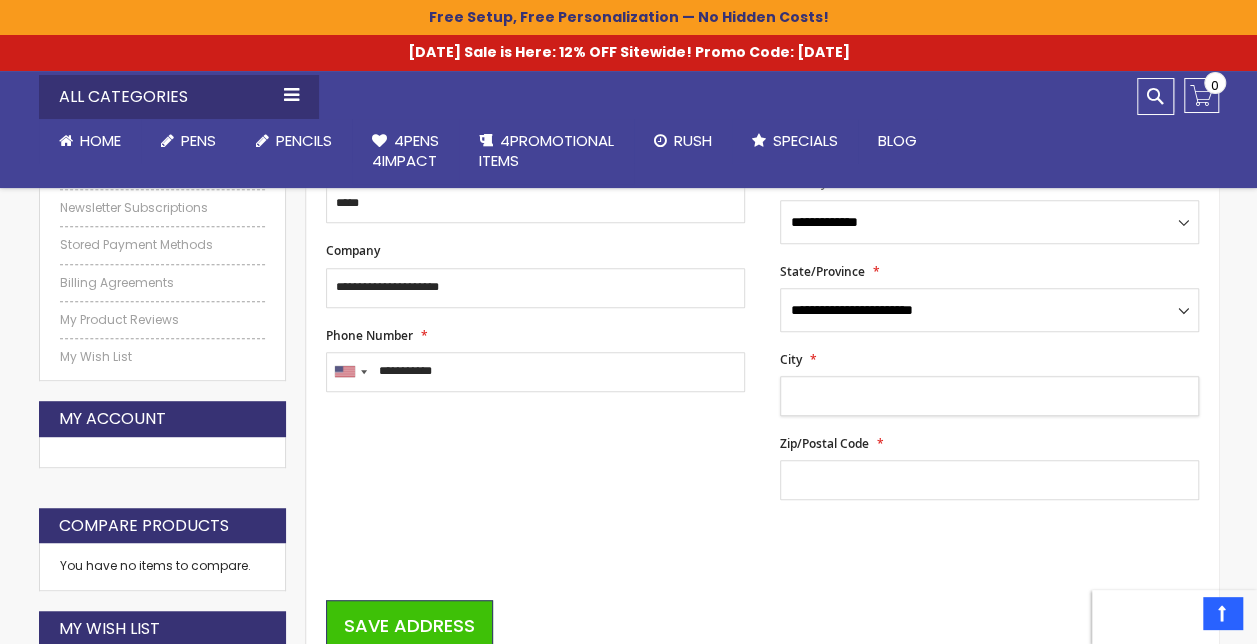 type on "**********" 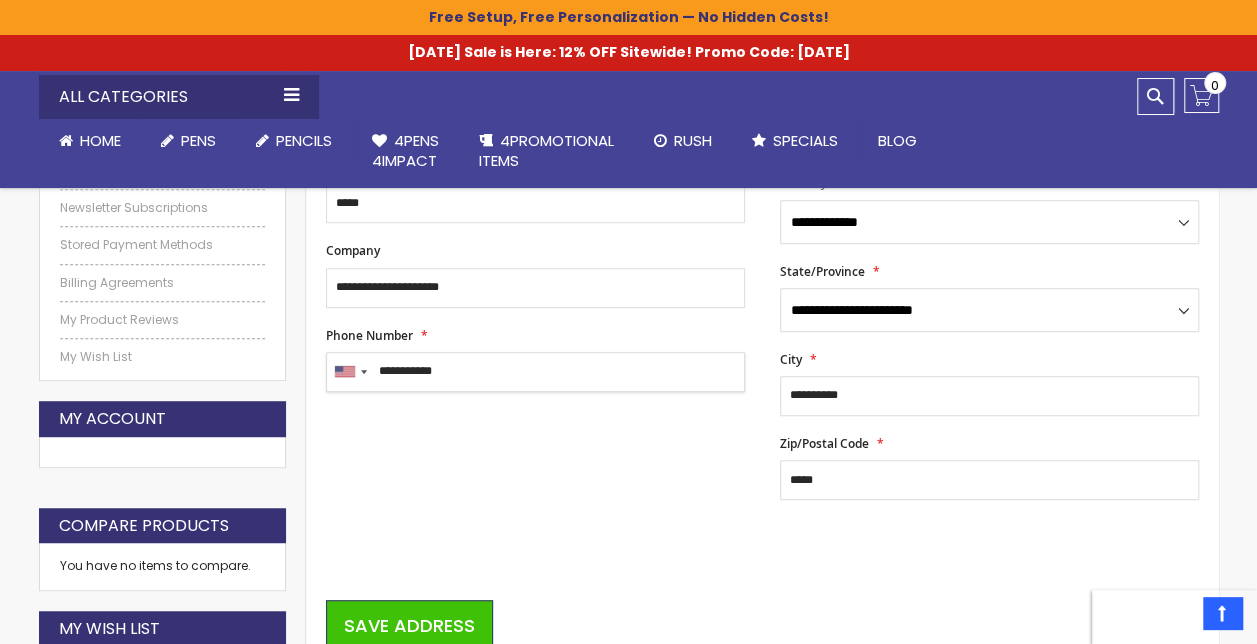click on "**********" at bounding box center [535, 372] 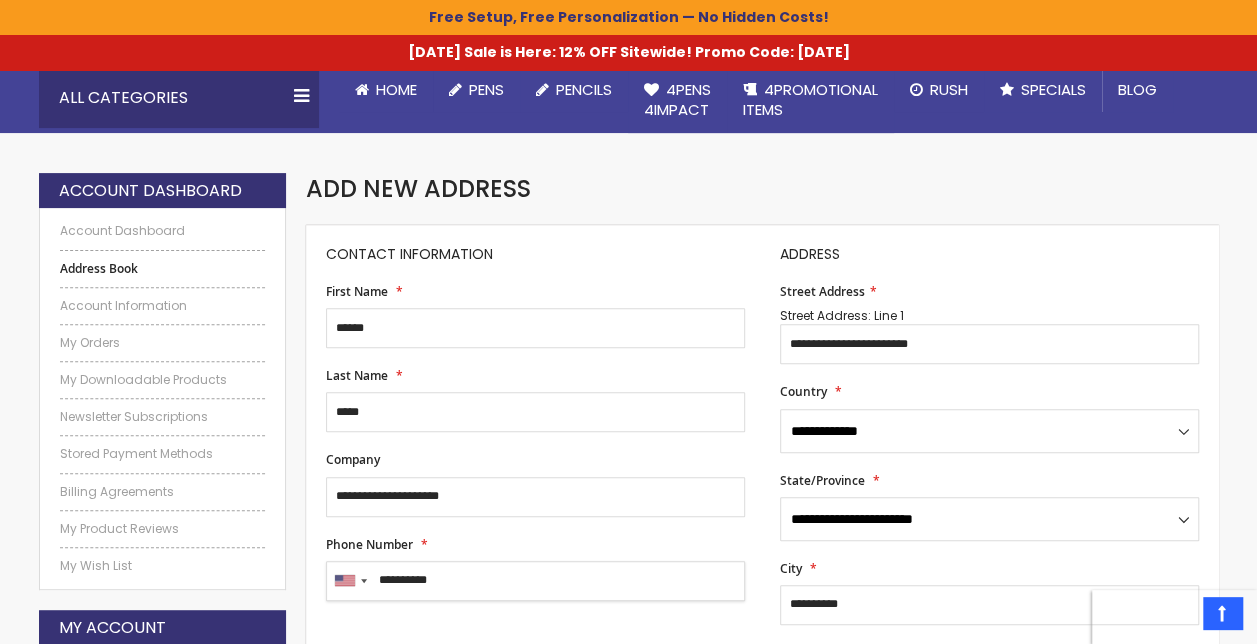 scroll, scrollTop: 100, scrollLeft: 0, axis: vertical 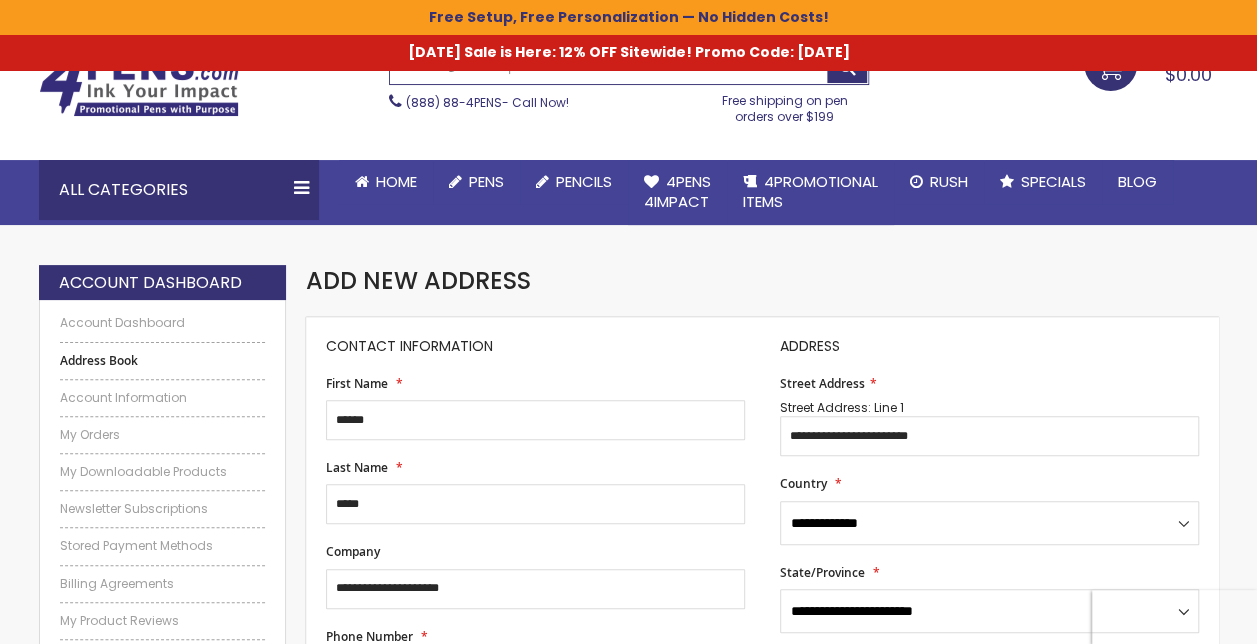 type on "**********" 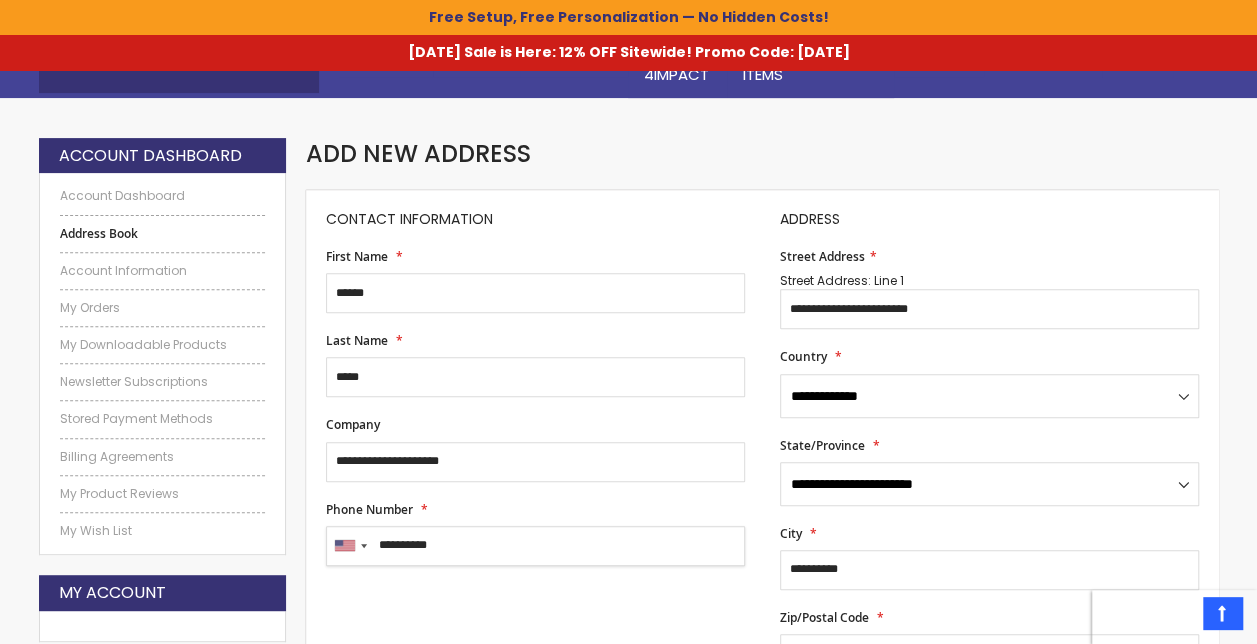 scroll, scrollTop: 200, scrollLeft: 0, axis: vertical 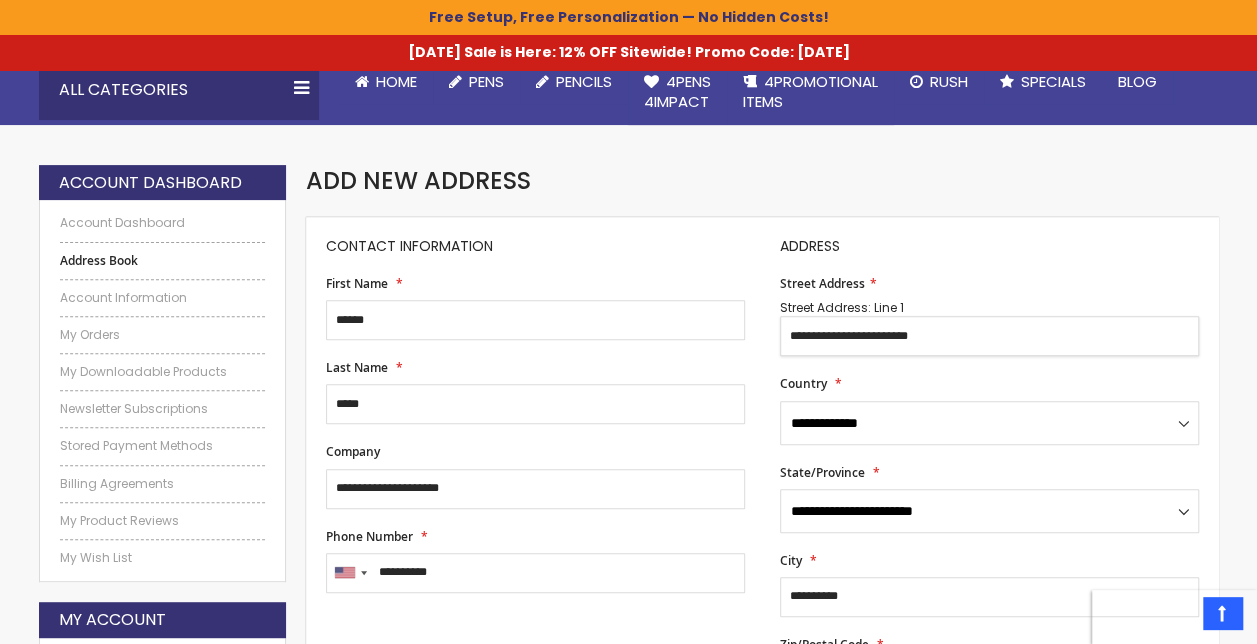 click on "**********" at bounding box center (989, 336) 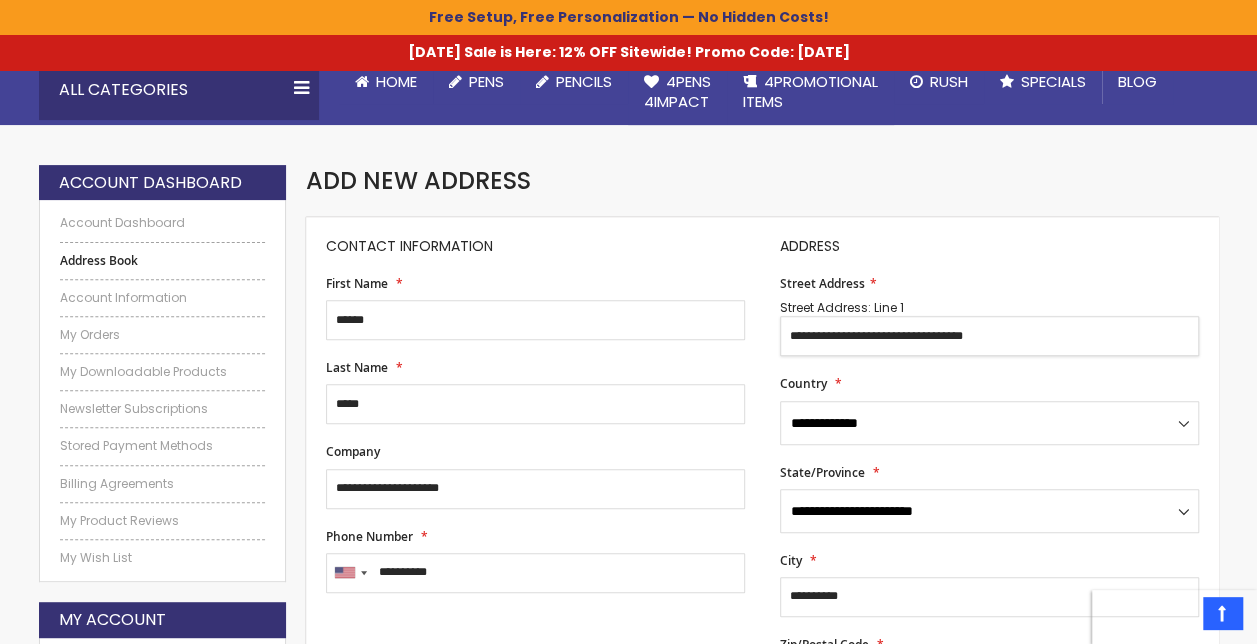 type on "**********" 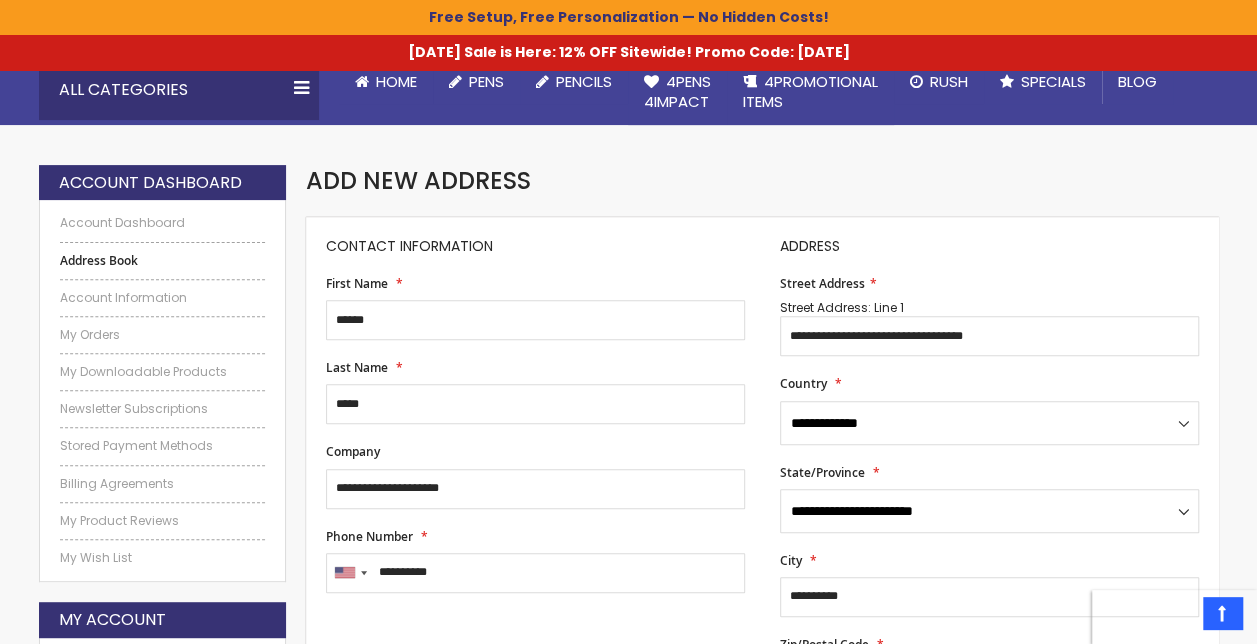 click on "**********" at bounding box center (989, 316) 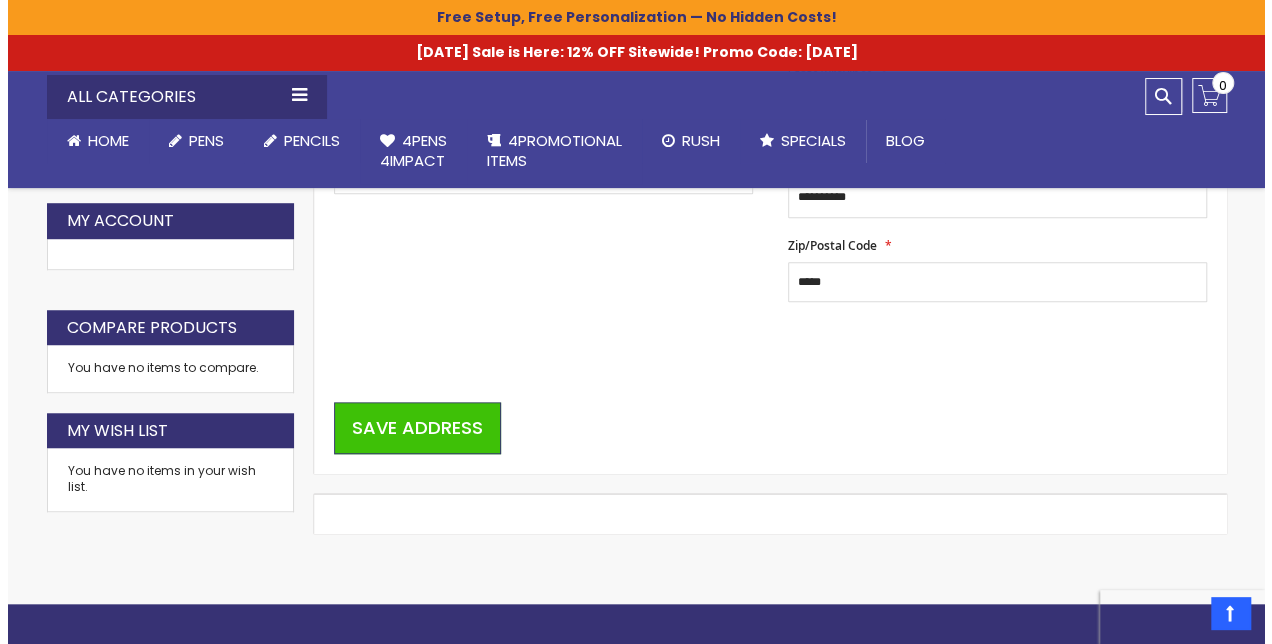scroll, scrollTop: 600, scrollLeft: 0, axis: vertical 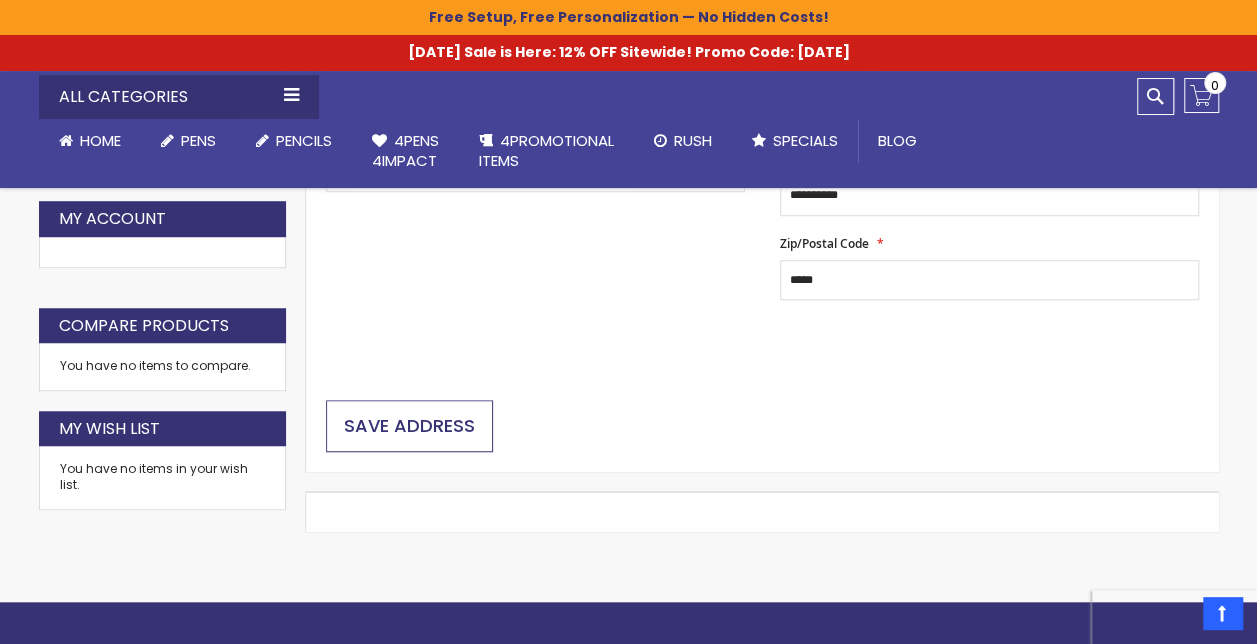 click on "Save Address" at bounding box center [409, 425] 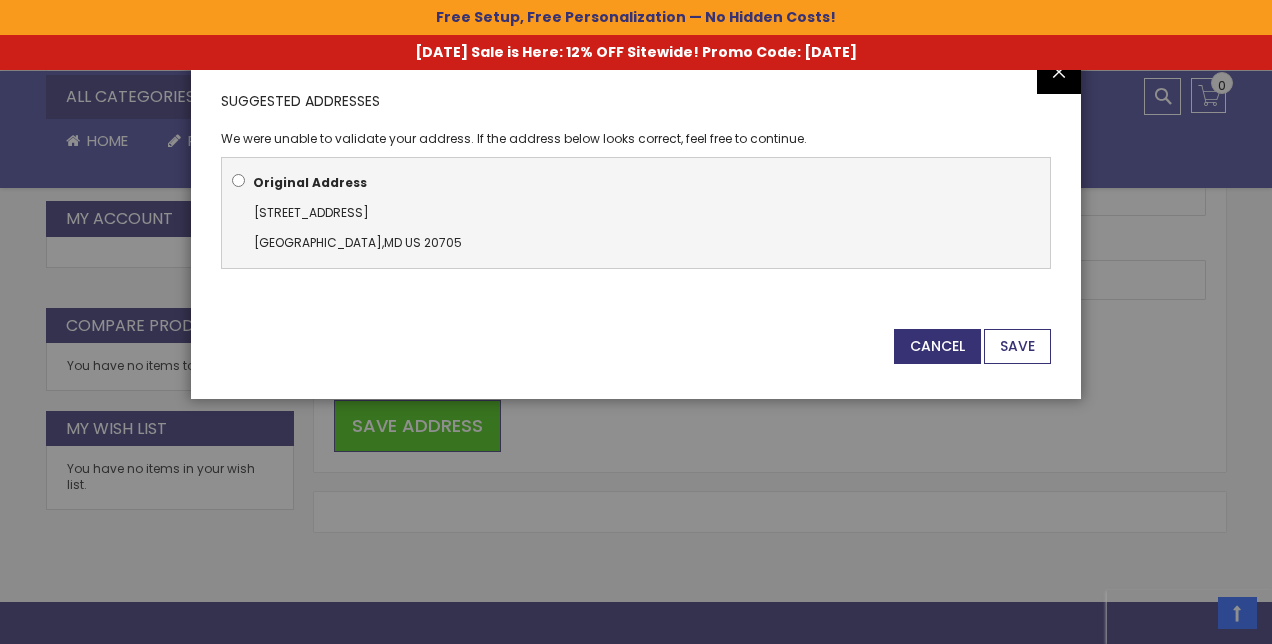 click on "Save" at bounding box center (1017, 346) 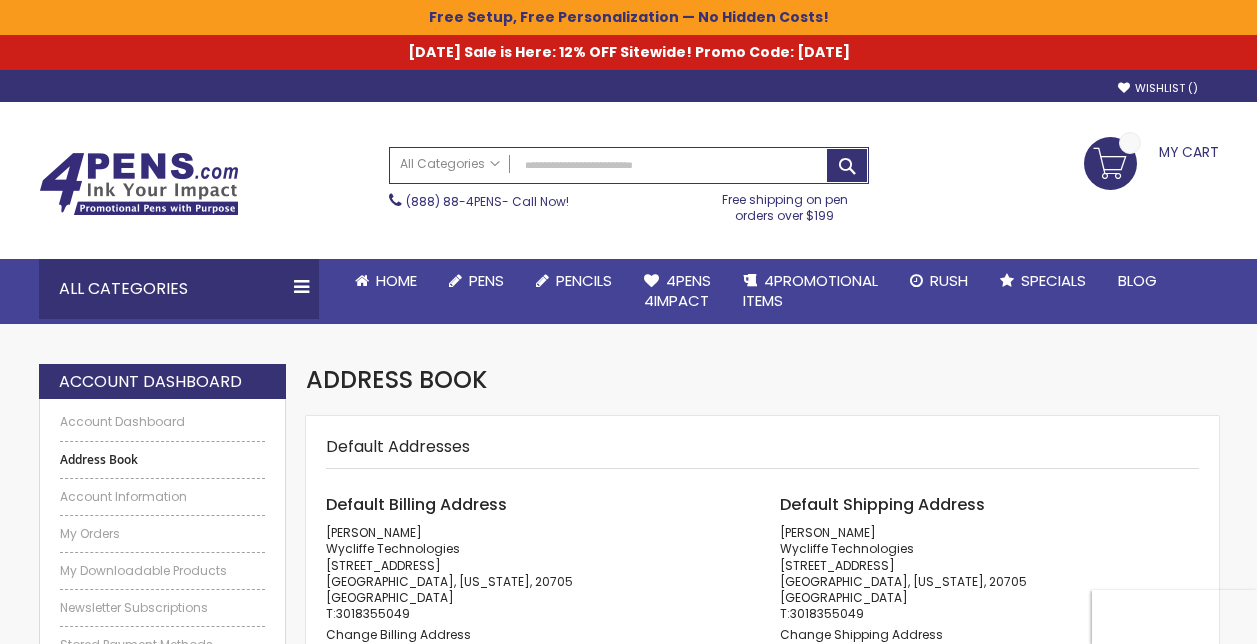 scroll, scrollTop: 0, scrollLeft: 0, axis: both 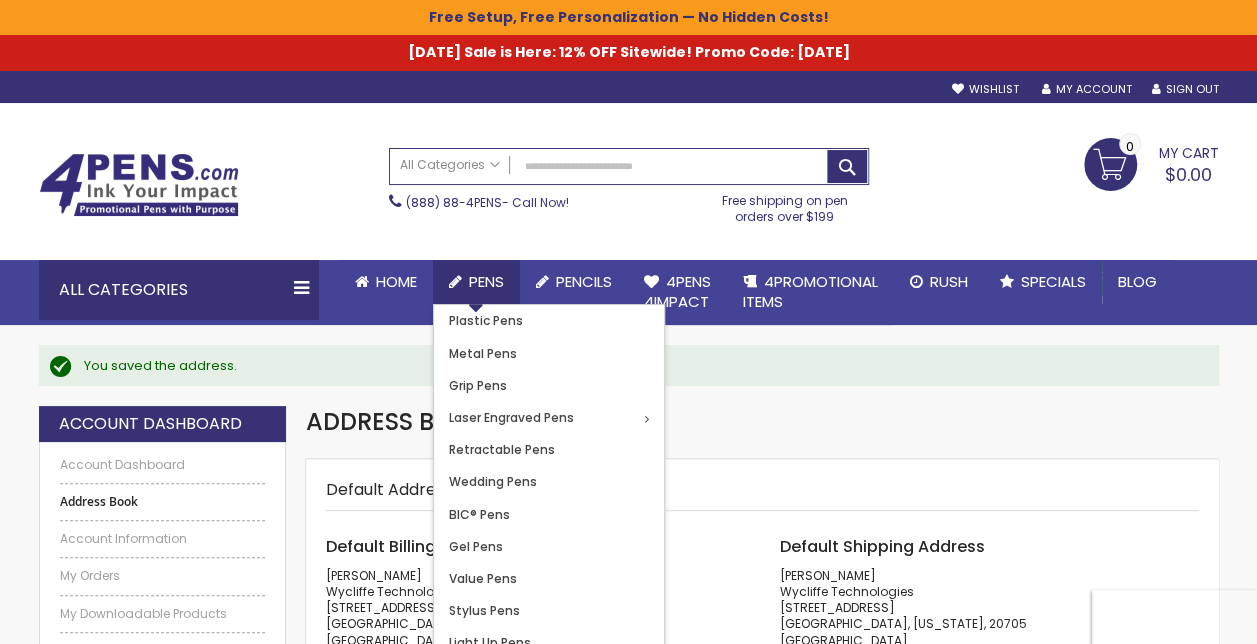 click on "Pens" at bounding box center (486, 281) 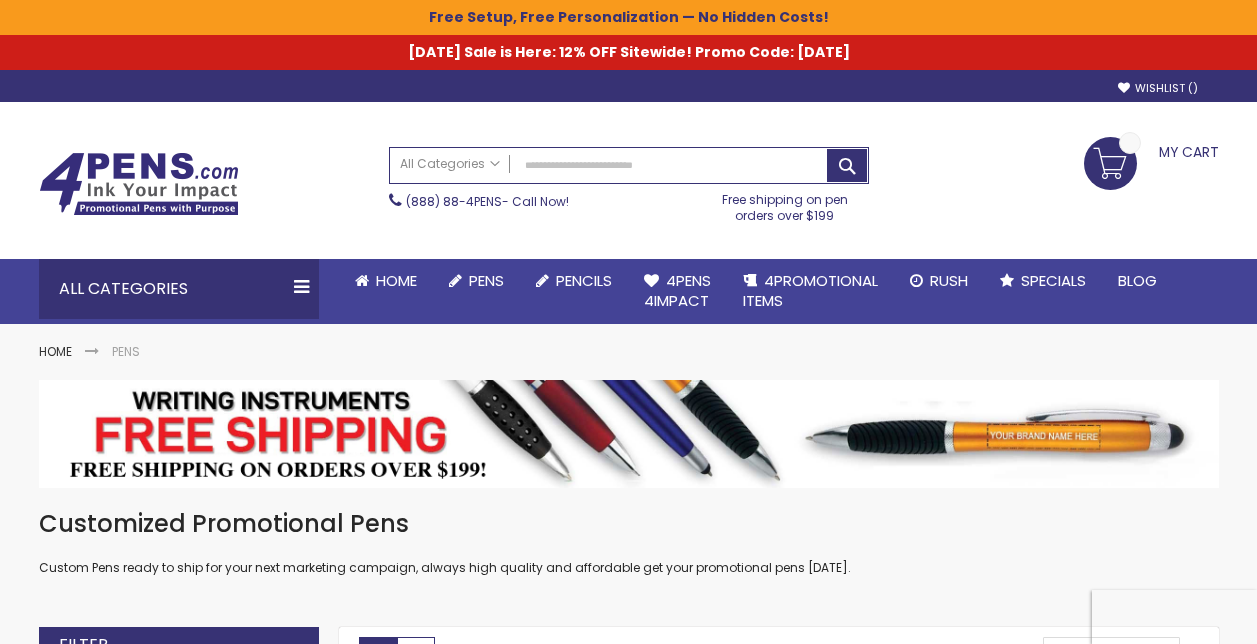 scroll, scrollTop: 0, scrollLeft: 0, axis: both 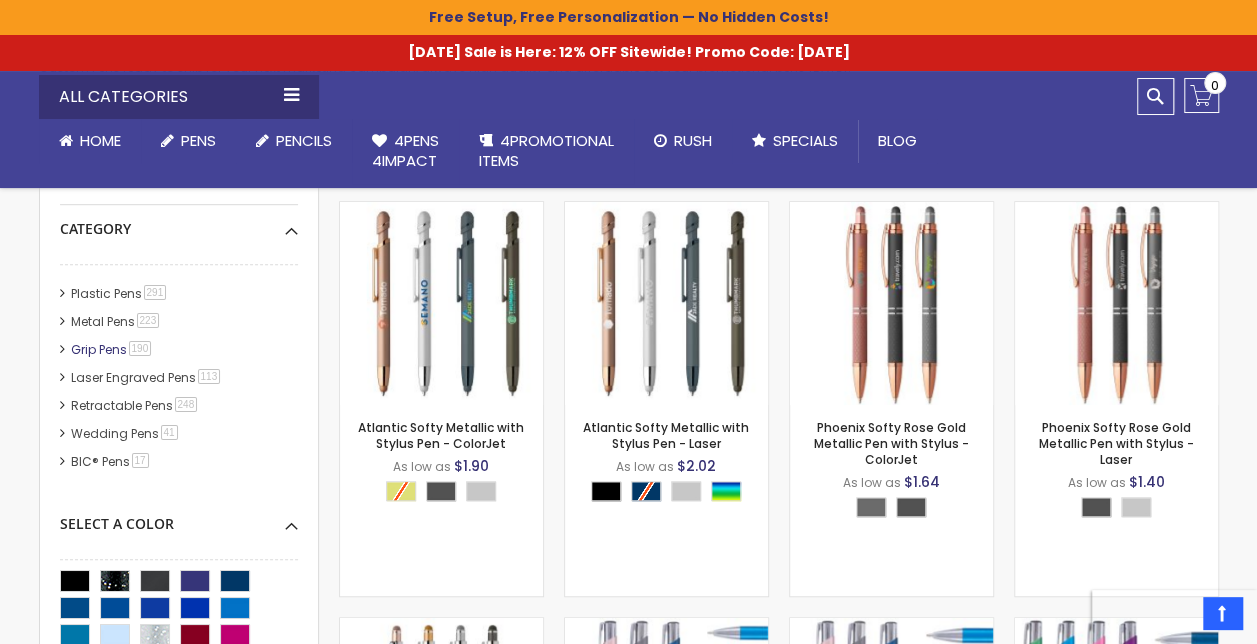 click on "Grip Pens
190 item" at bounding box center (112, 349) 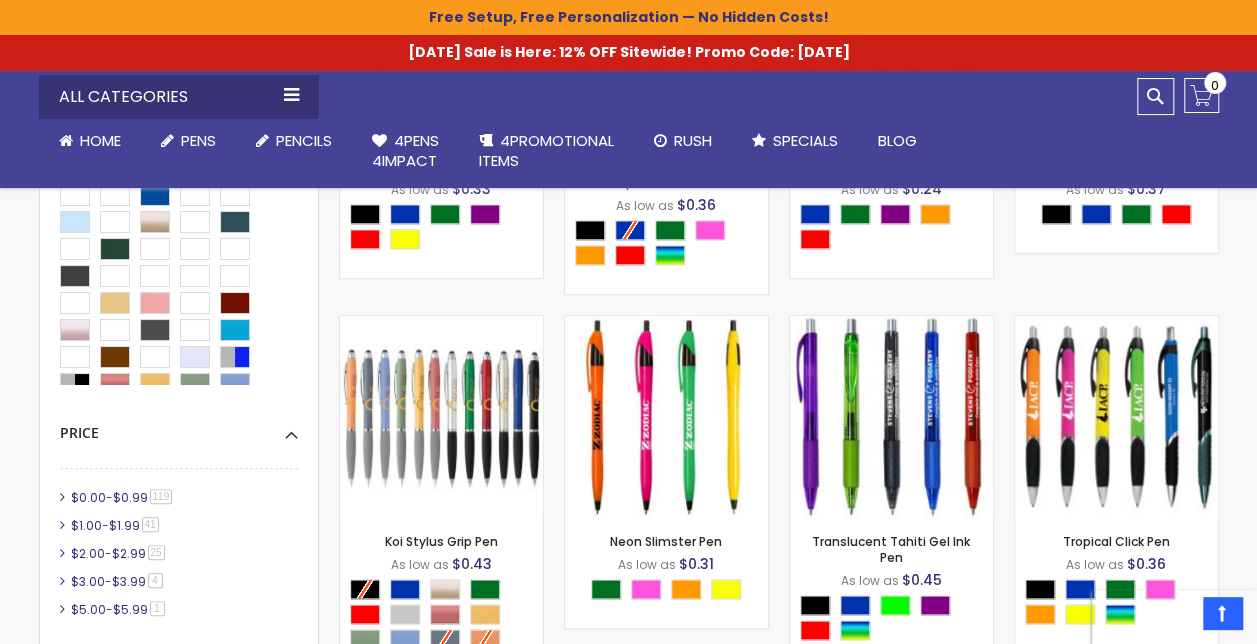scroll, scrollTop: 600, scrollLeft: 0, axis: vertical 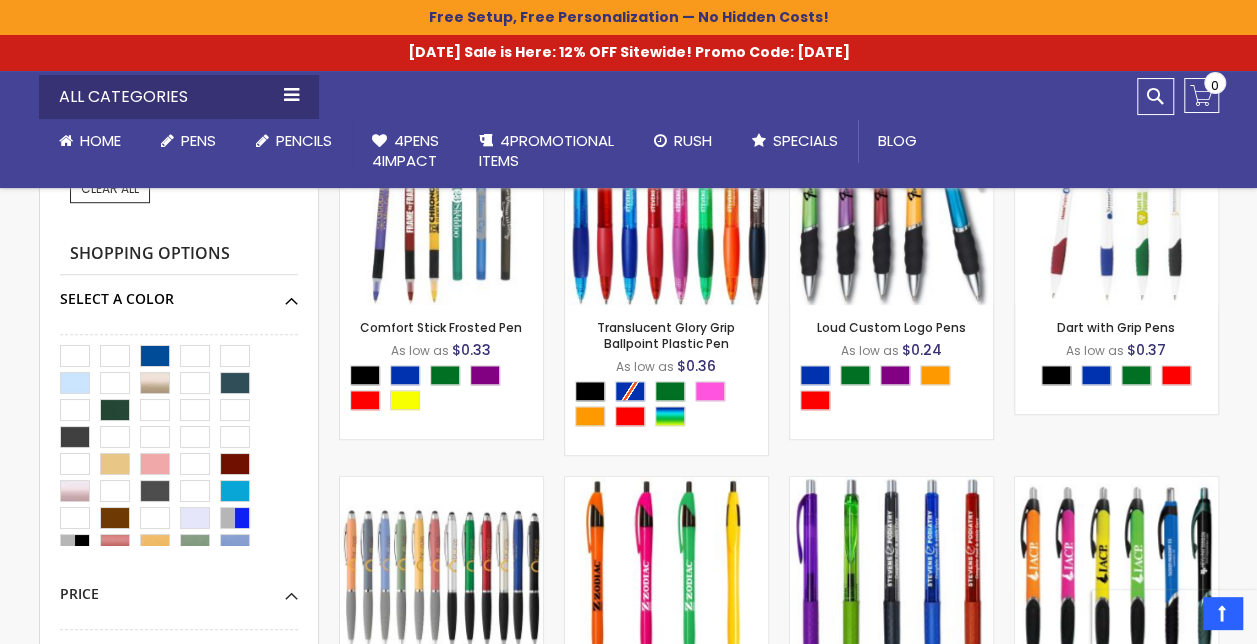 click on "Select A Color" at bounding box center [179, 292] 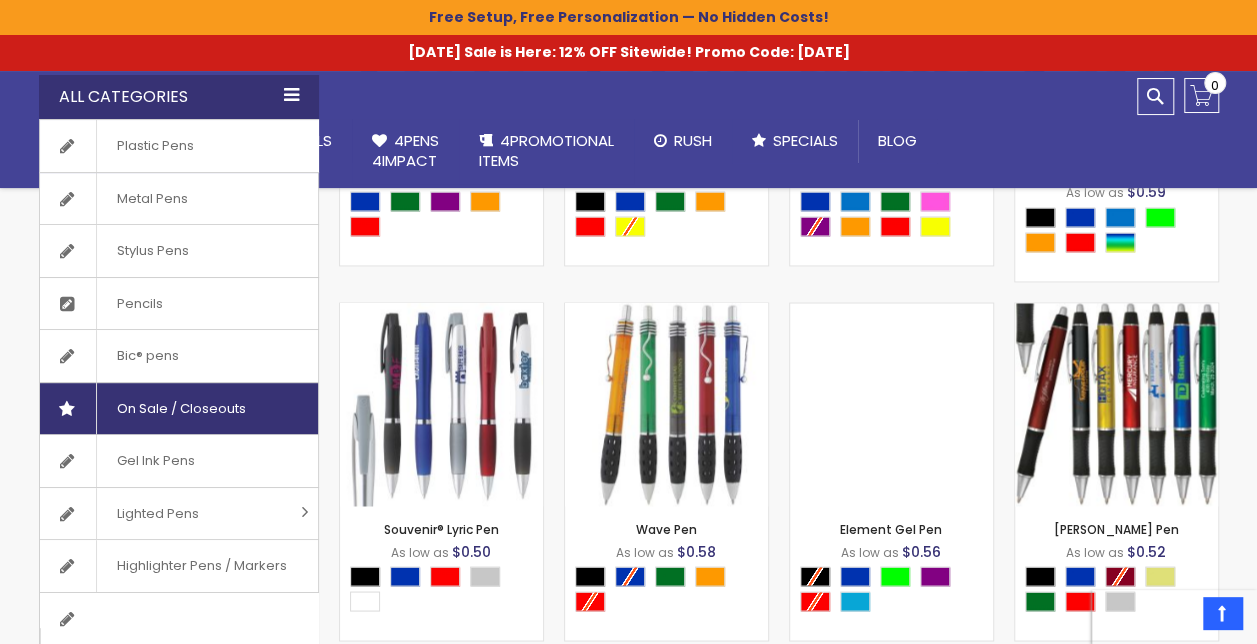 scroll, scrollTop: 5400, scrollLeft: 0, axis: vertical 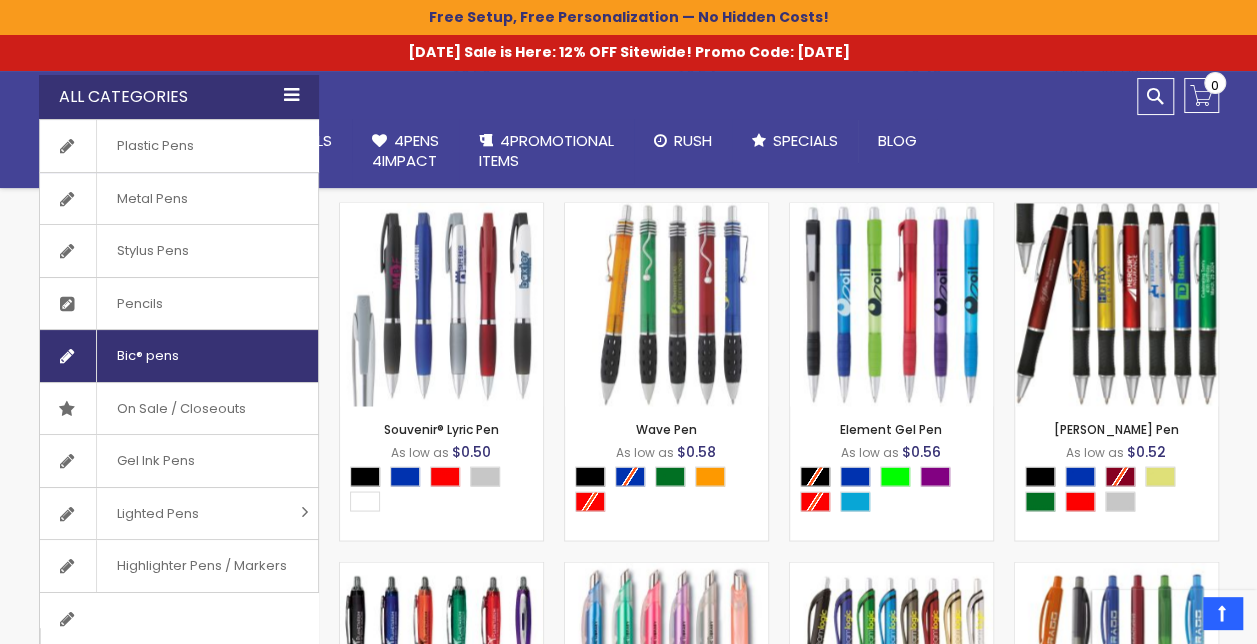click on "Bic® pens" at bounding box center (147, 356) 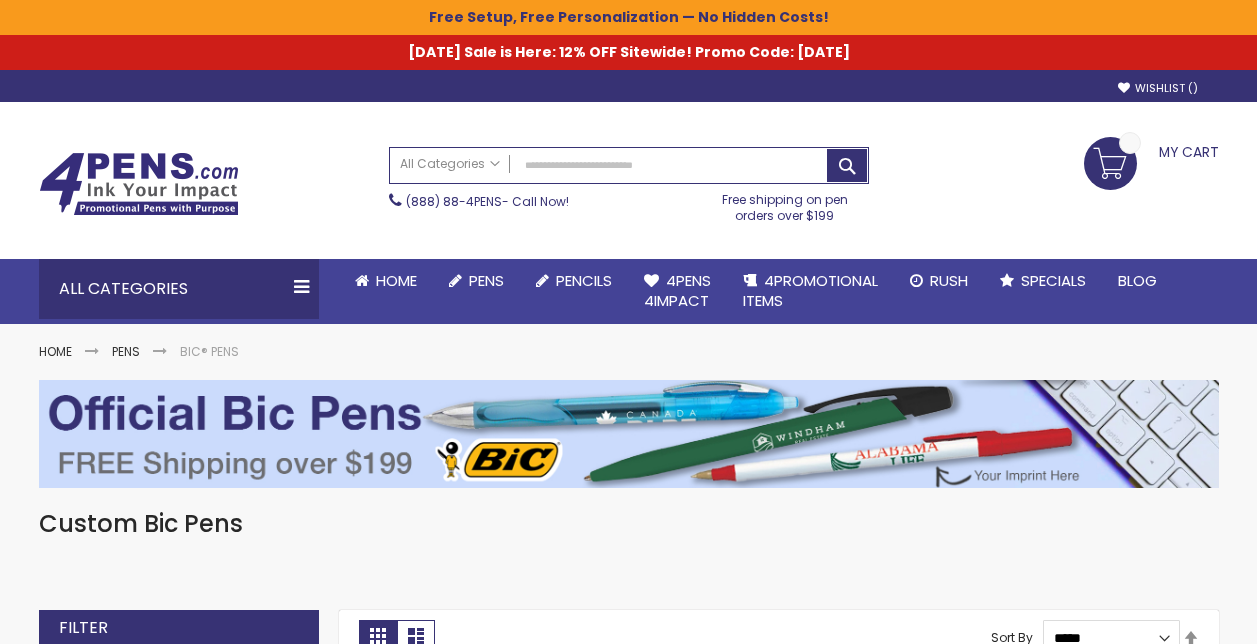 scroll, scrollTop: 0, scrollLeft: 0, axis: both 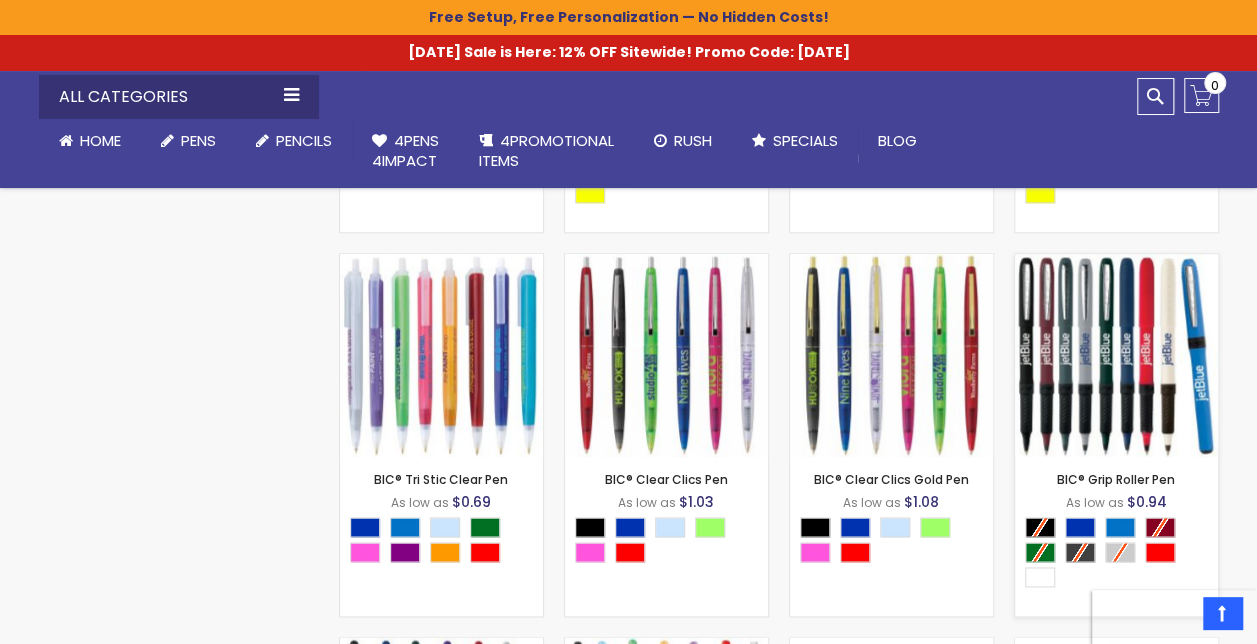 click at bounding box center (1116, 355) 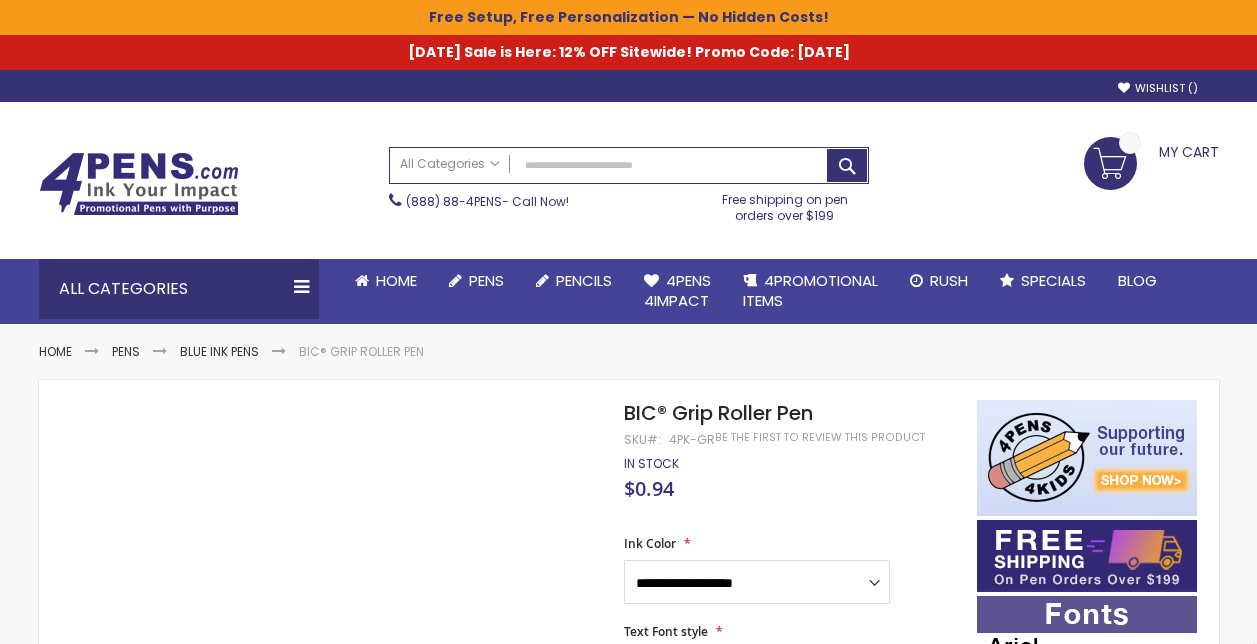 scroll, scrollTop: 0, scrollLeft: 0, axis: both 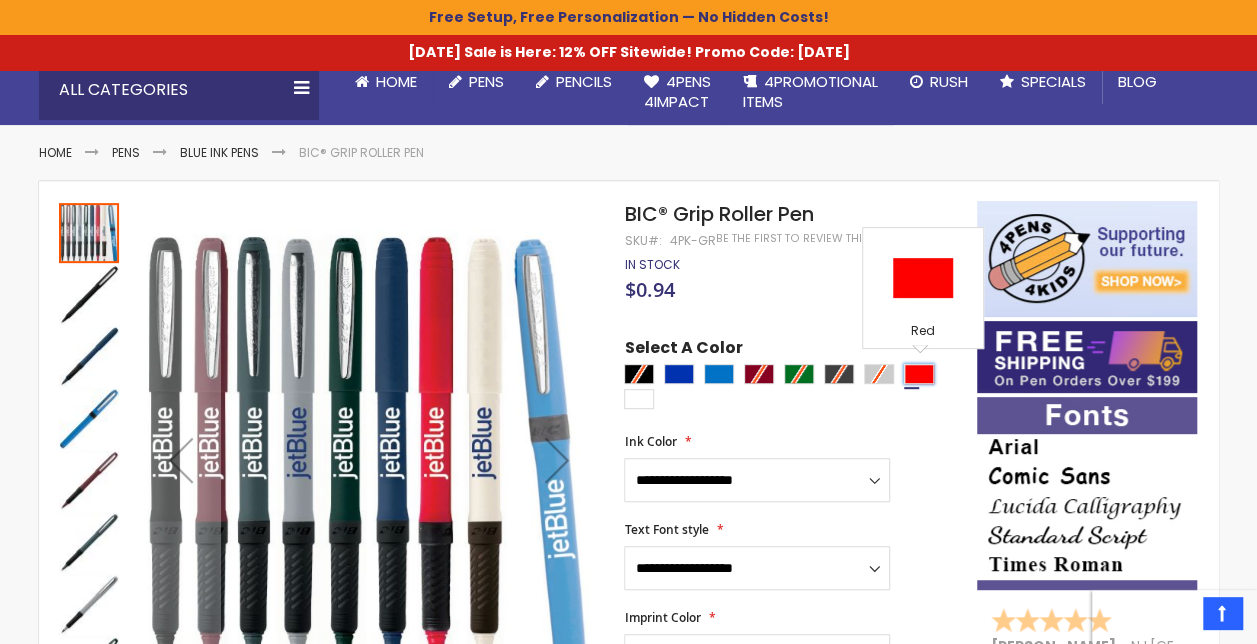 click at bounding box center (919, 374) 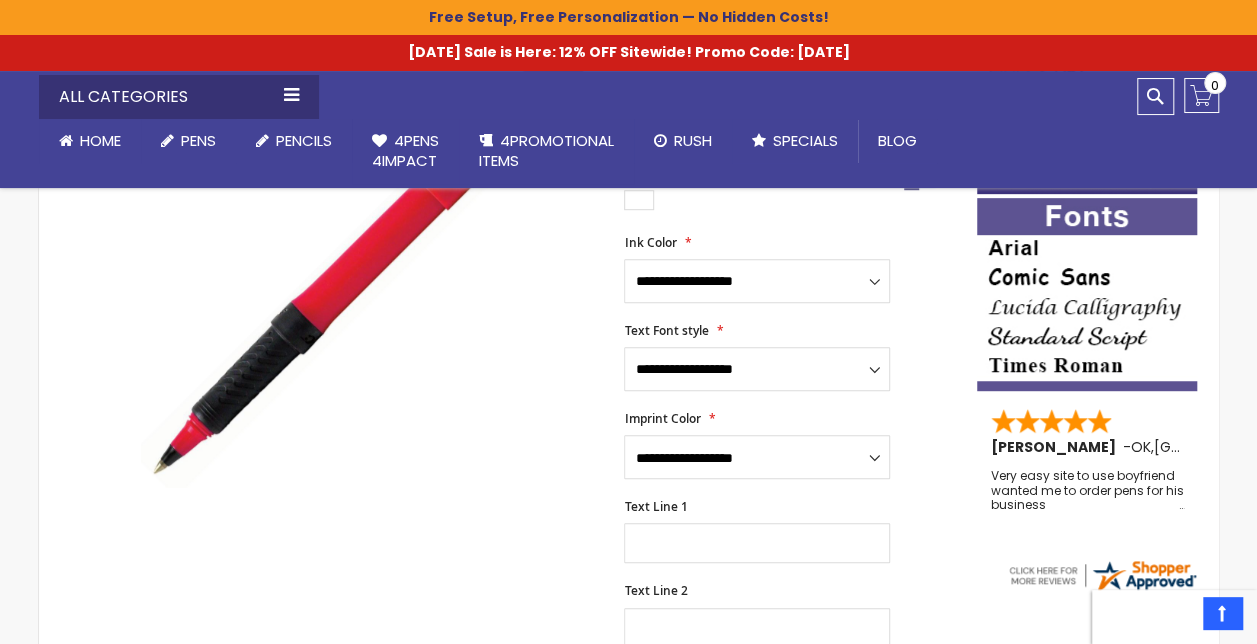 scroll, scrollTop: 400, scrollLeft: 0, axis: vertical 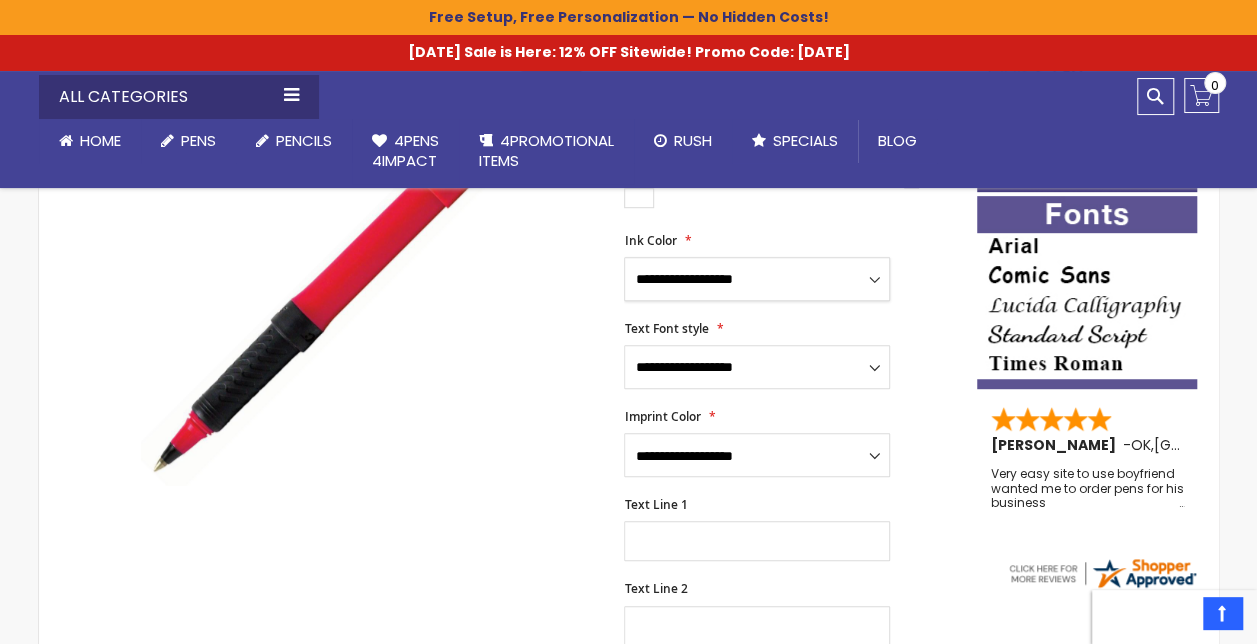 click on "**********" at bounding box center [757, 279] 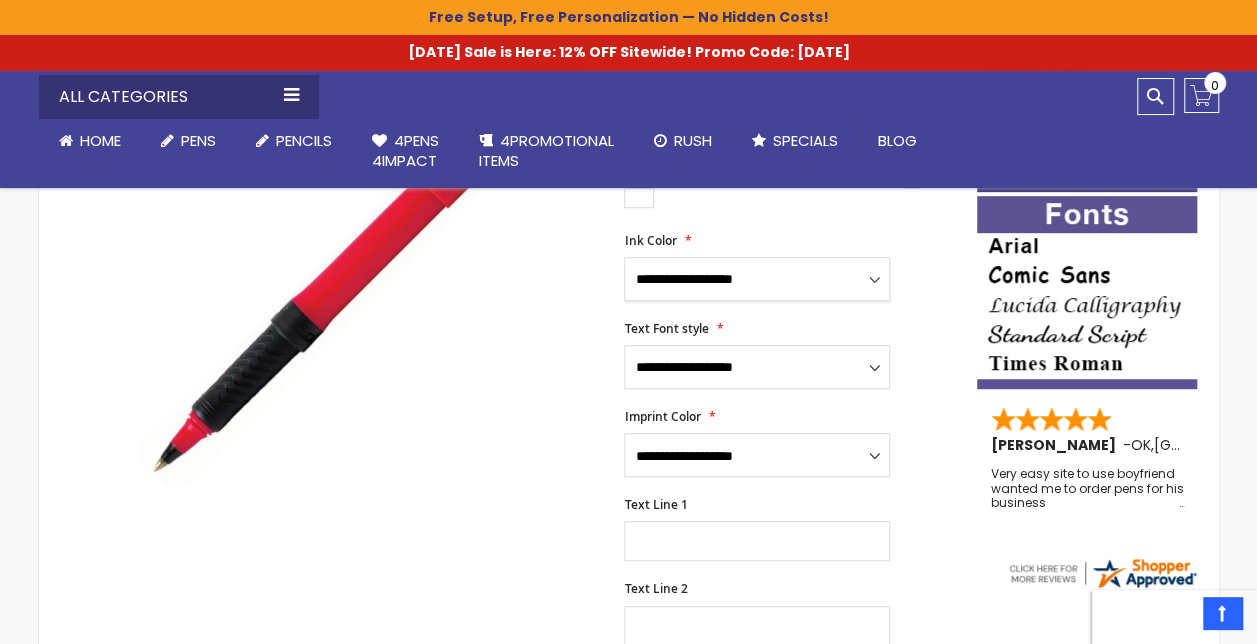 select on "****" 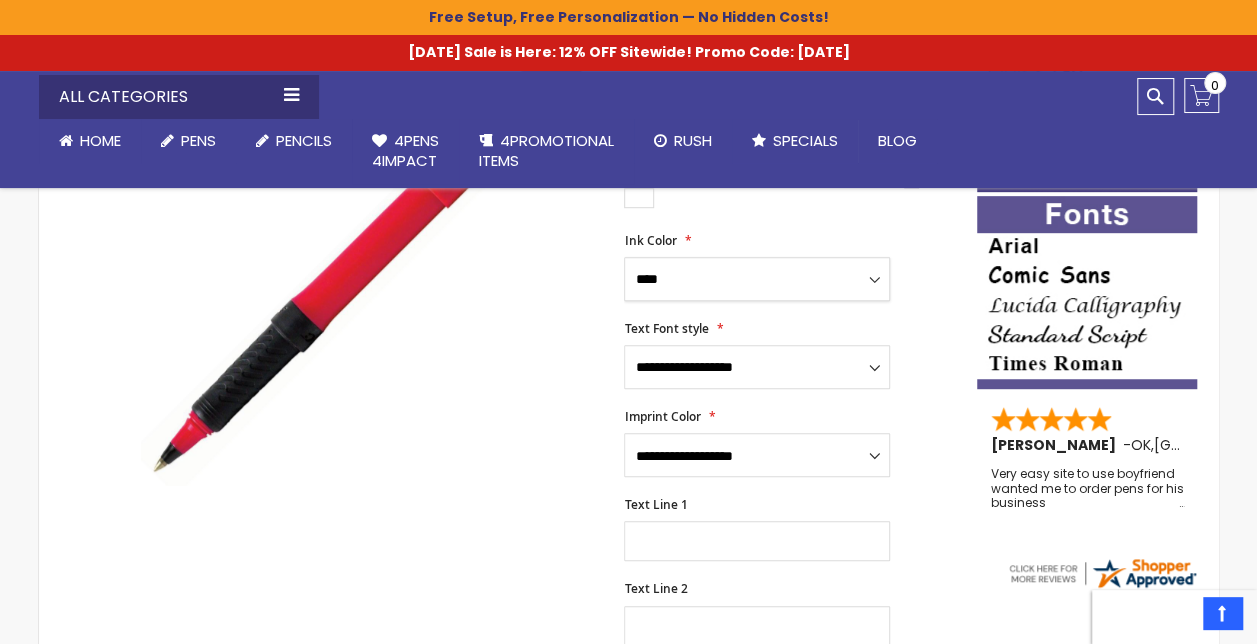 click on "**********" at bounding box center (757, 279) 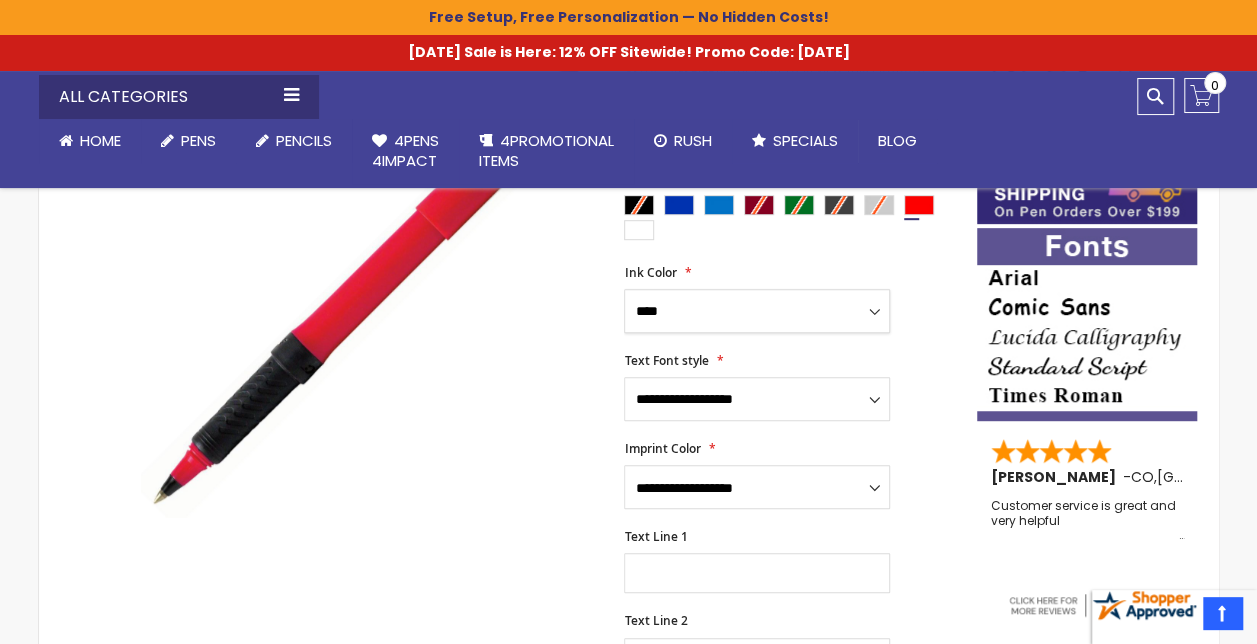 scroll, scrollTop: 400, scrollLeft: 0, axis: vertical 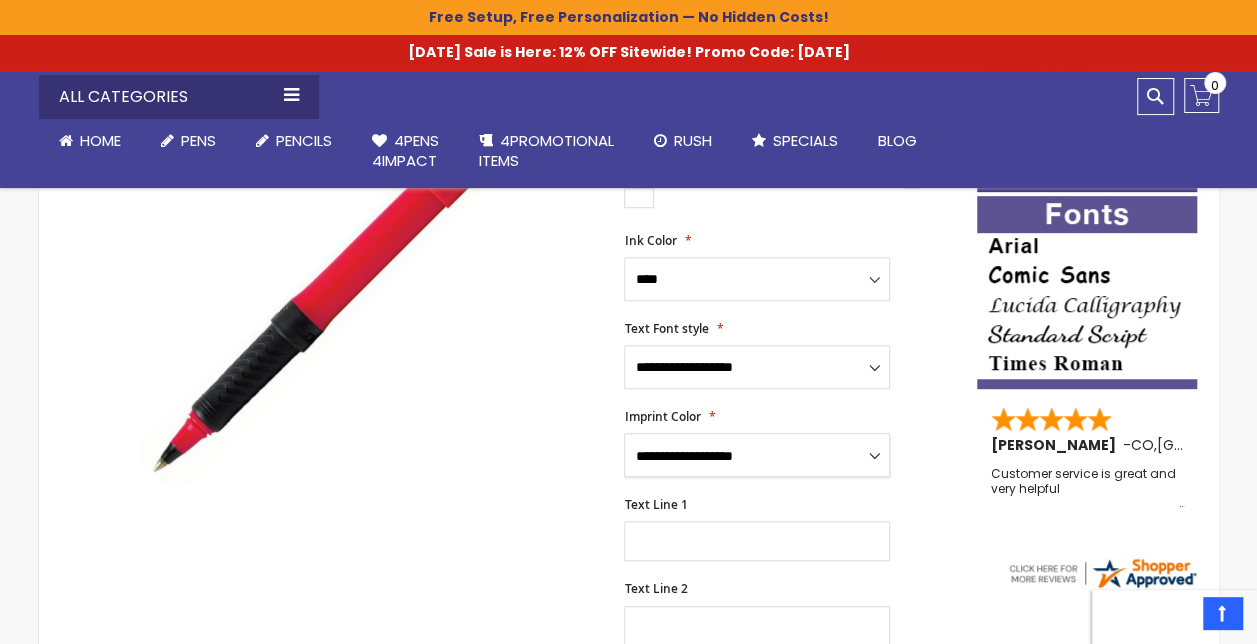 click on "**********" at bounding box center (757, 455) 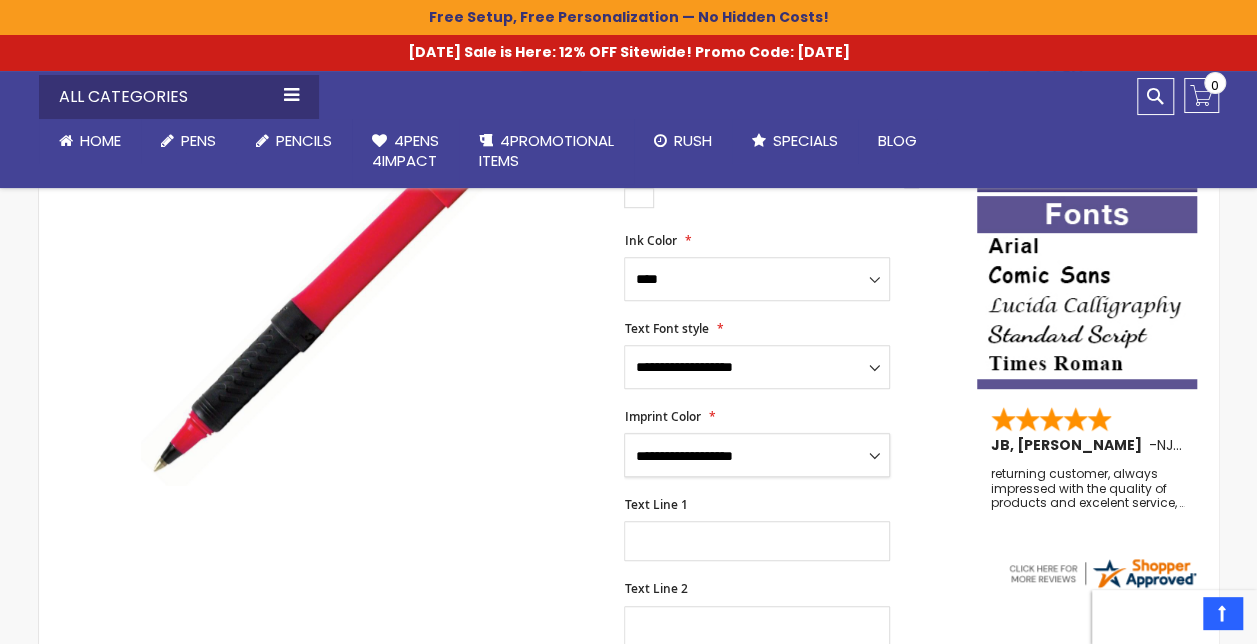 select on "****" 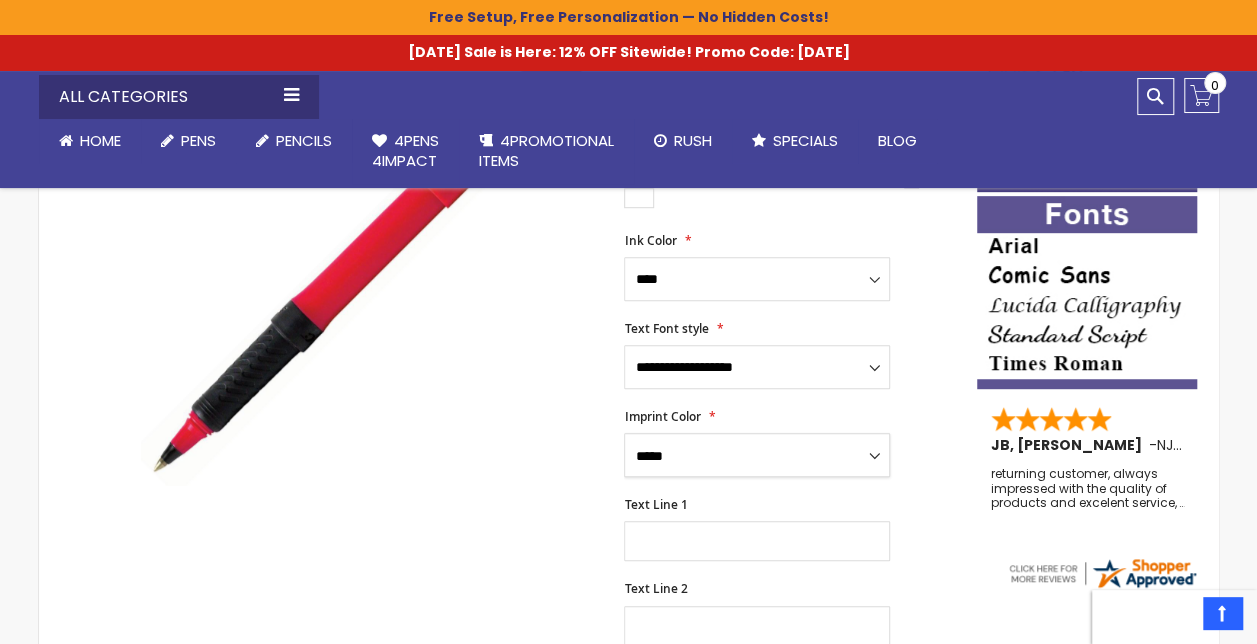 click on "**********" at bounding box center [757, 455] 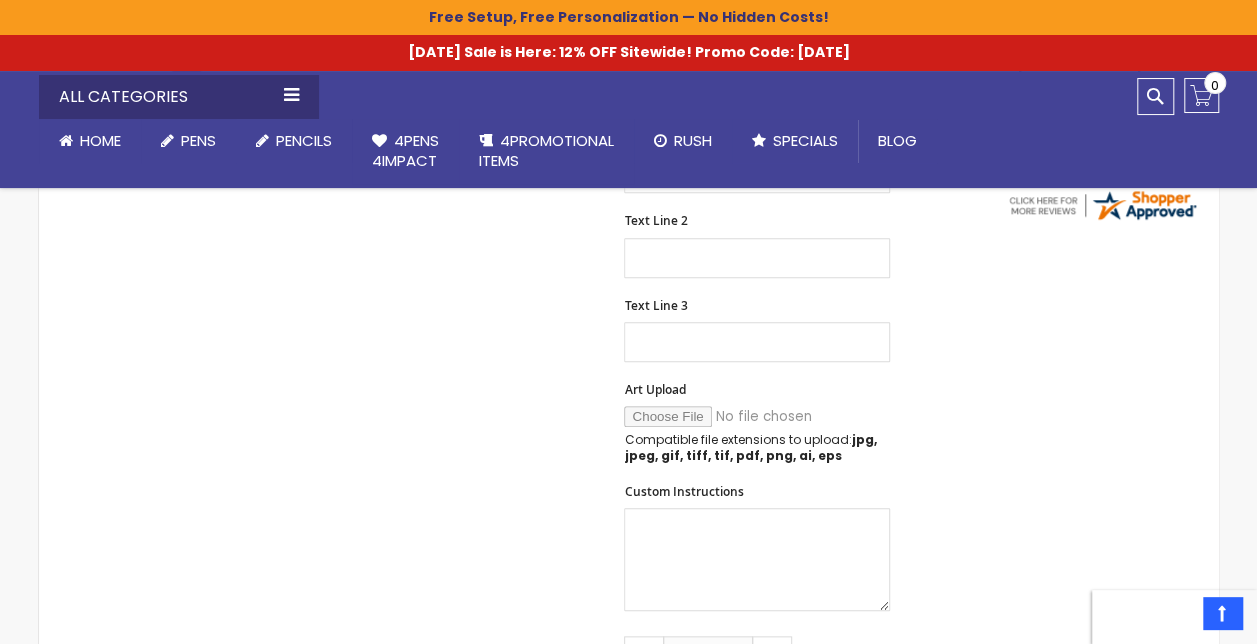 scroll, scrollTop: 800, scrollLeft: 0, axis: vertical 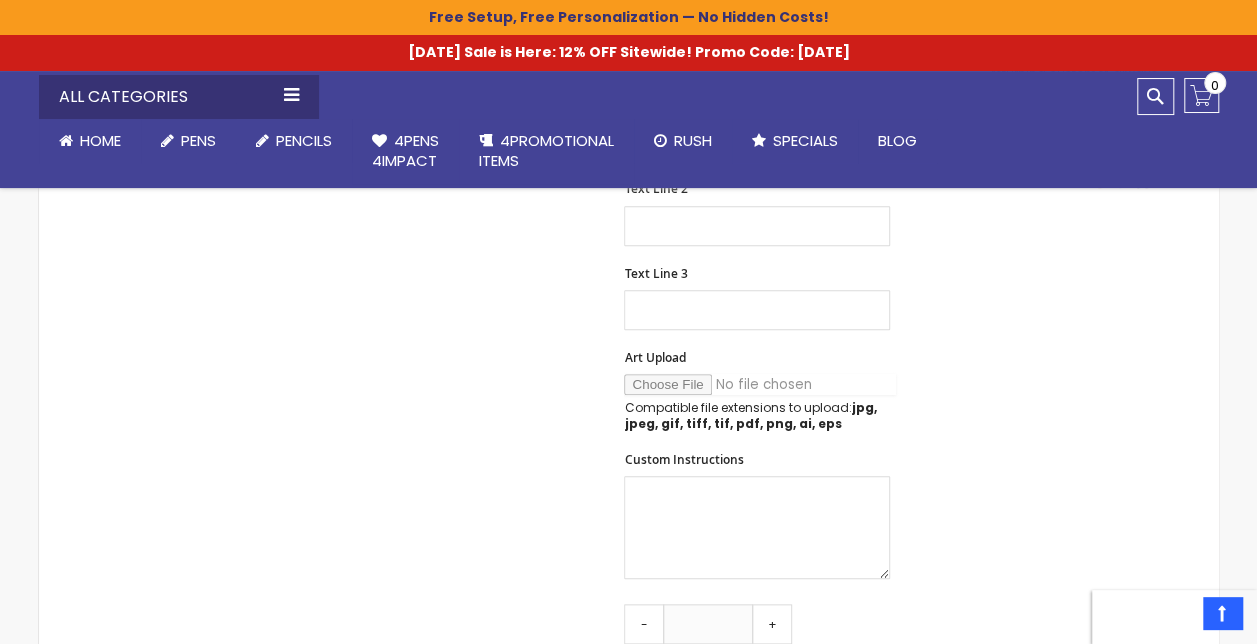 click on "Art Upload" at bounding box center [760, 384] 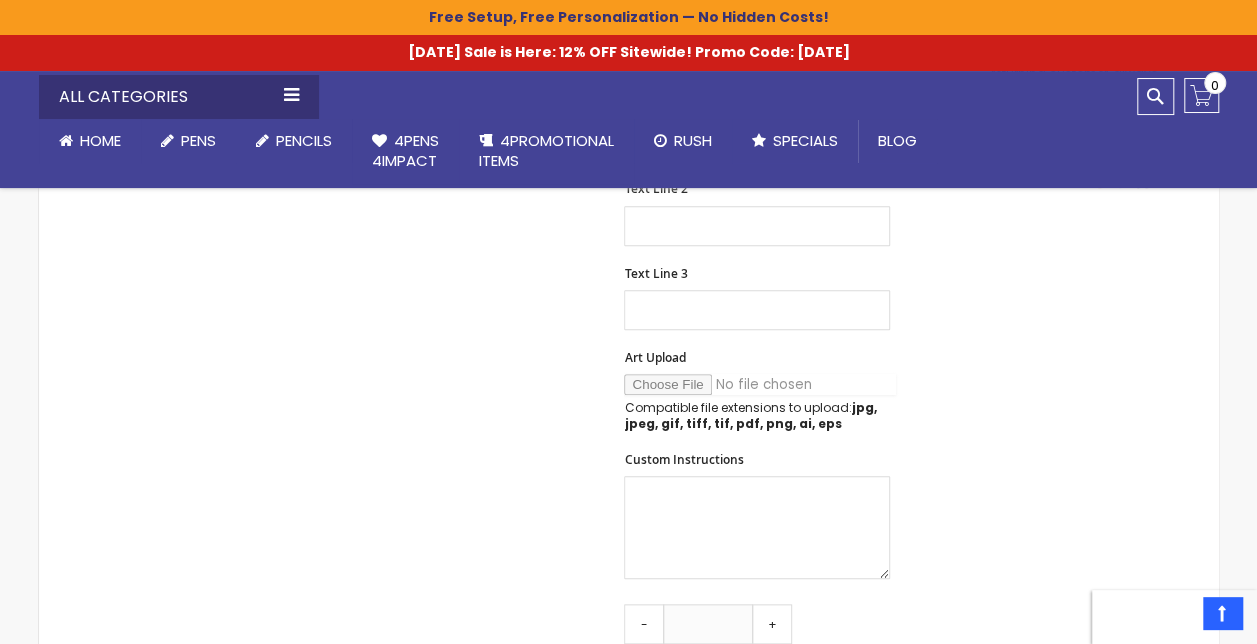 type on "**********" 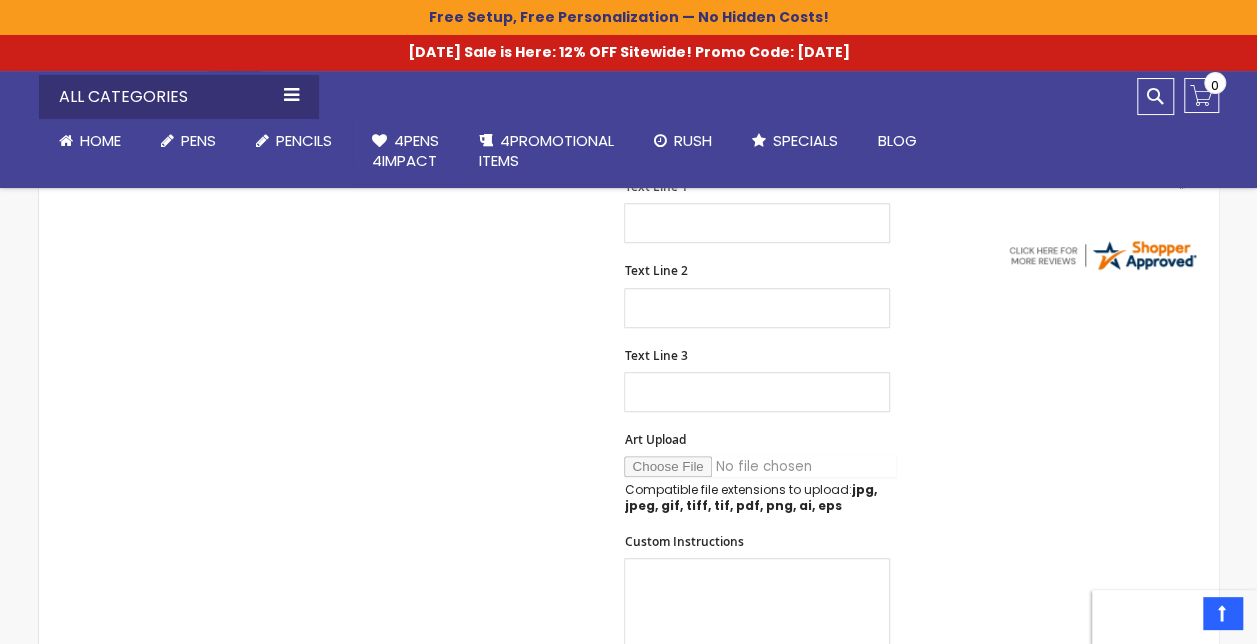 scroll, scrollTop: 700, scrollLeft: 0, axis: vertical 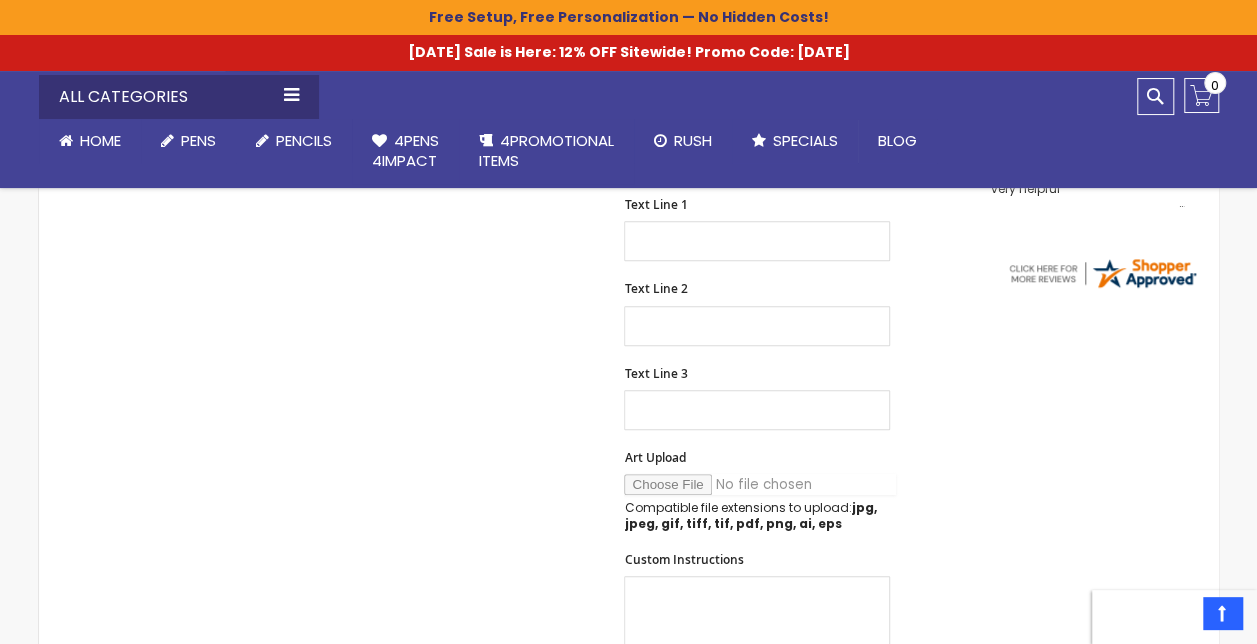 click on "Art Upload" at bounding box center (760, 484) 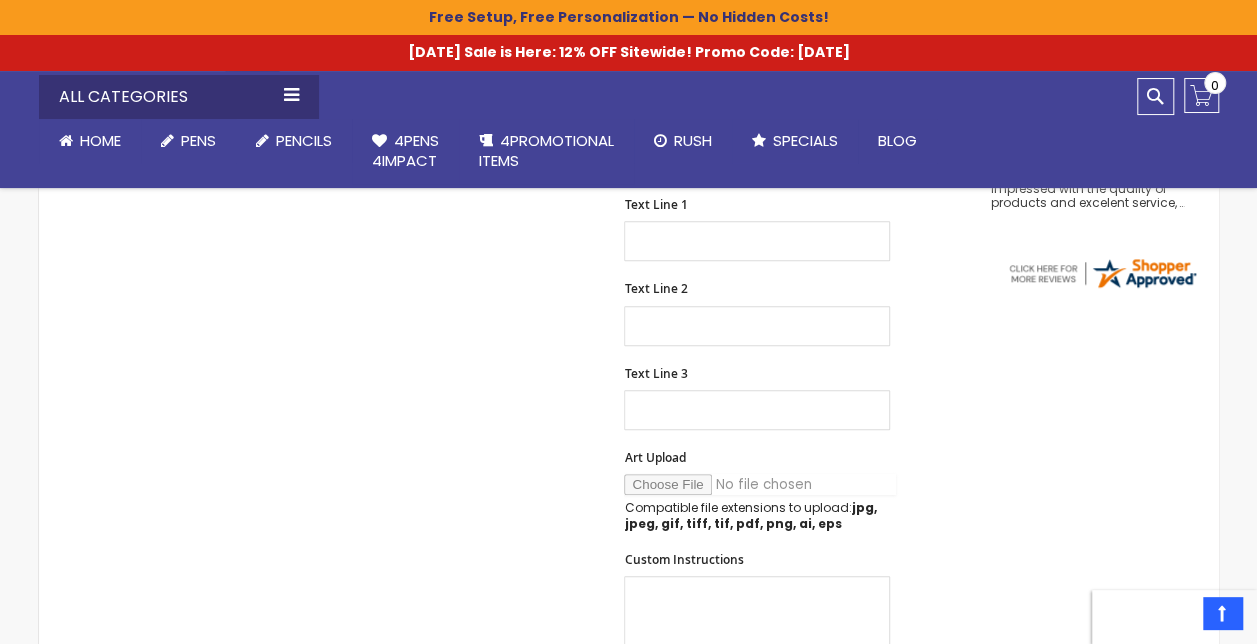 type 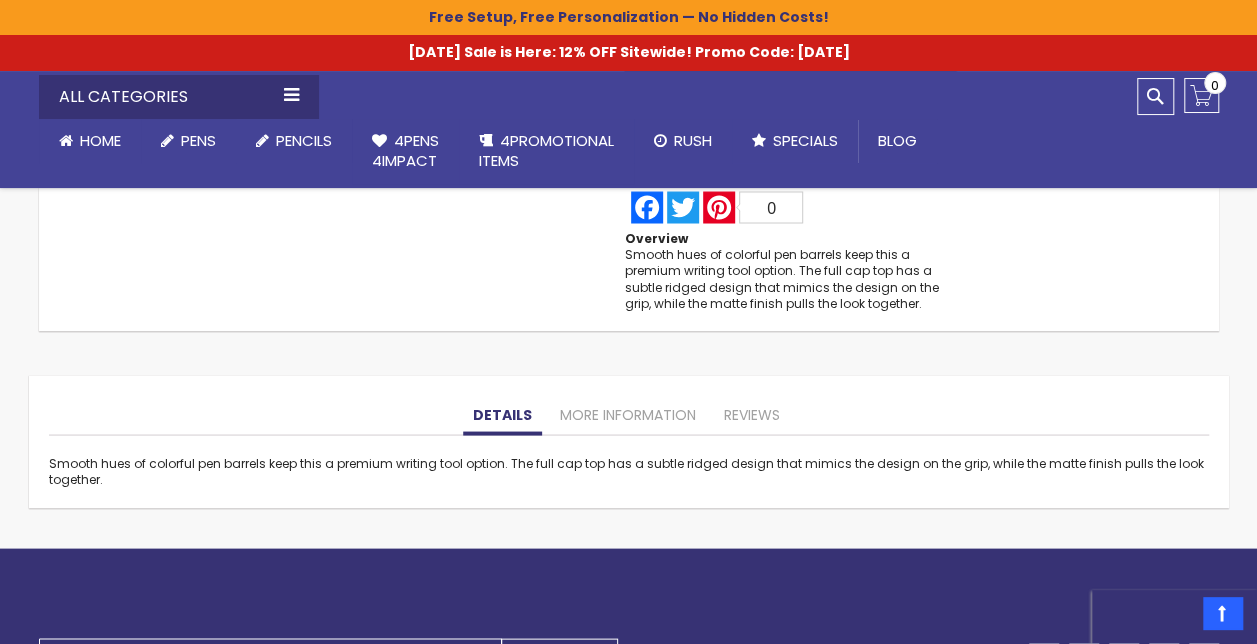 scroll, scrollTop: 1600, scrollLeft: 0, axis: vertical 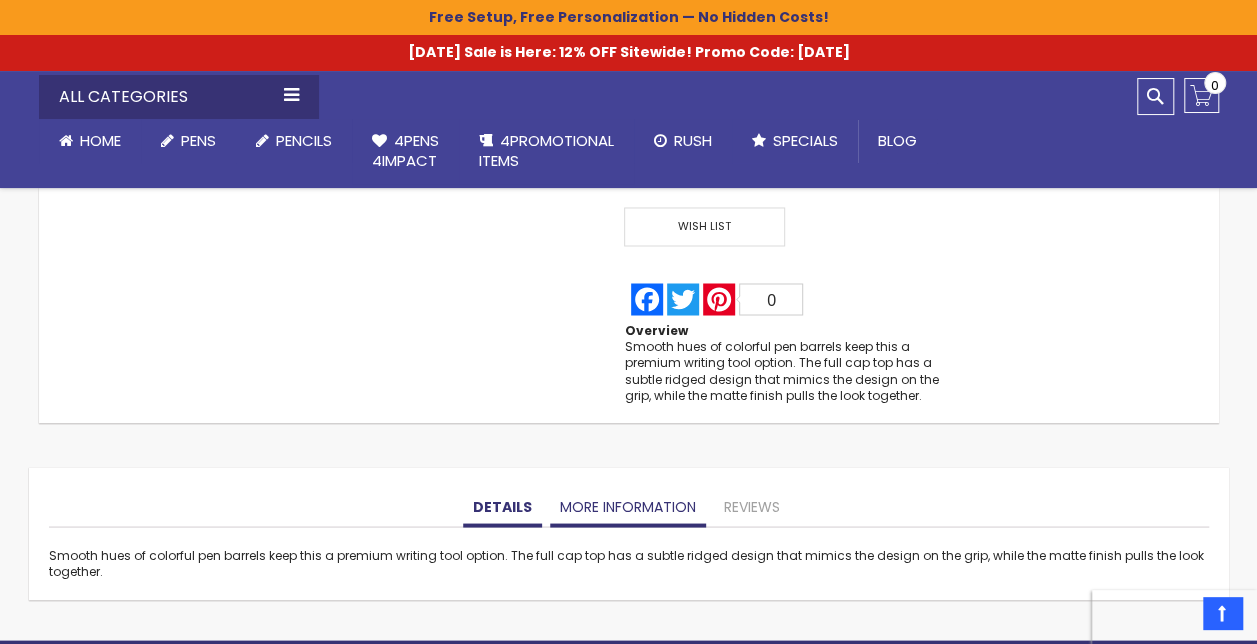 click on "More Information" at bounding box center (628, 507) 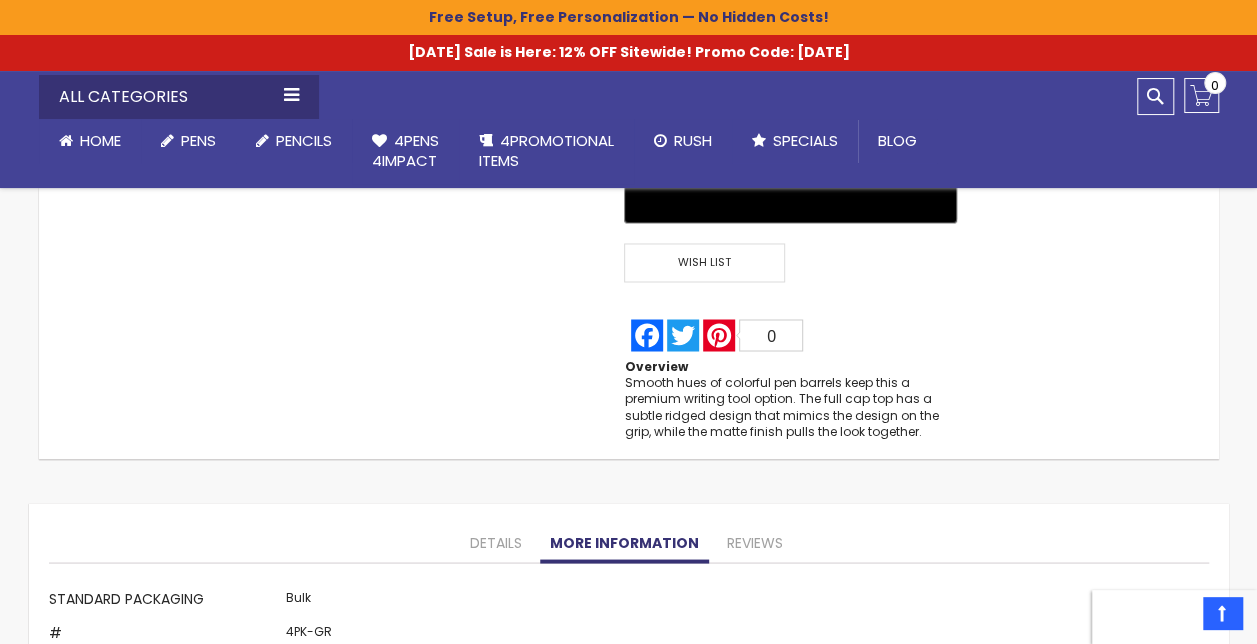 scroll, scrollTop: 1578, scrollLeft: 0, axis: vertical 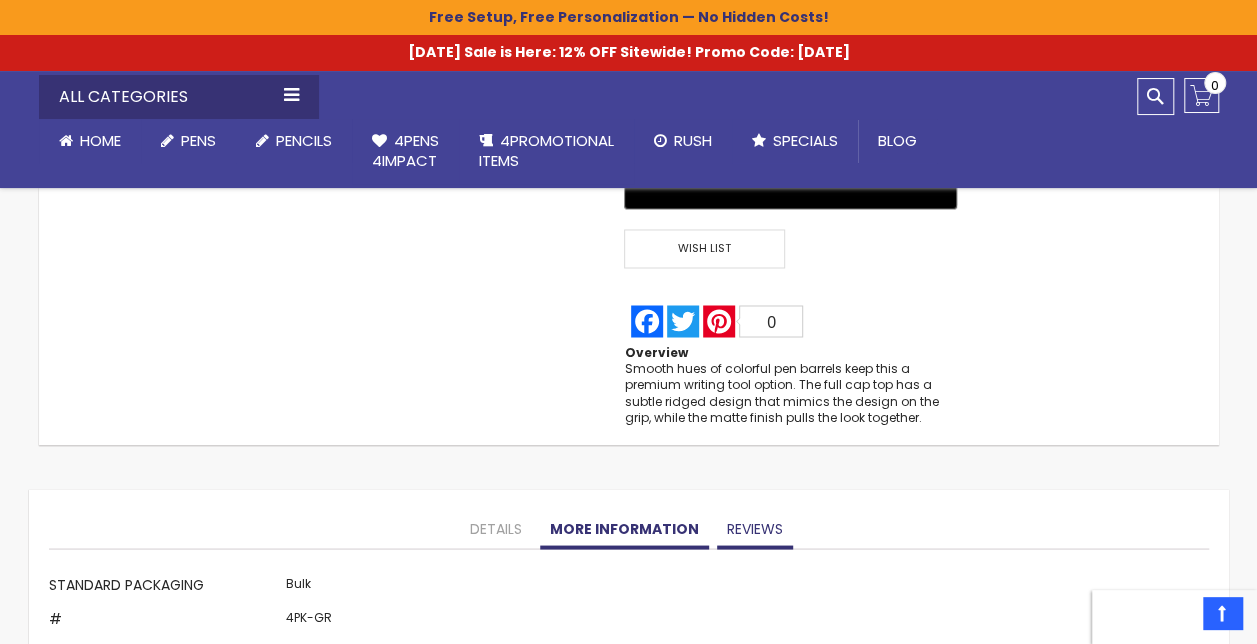 click on "Reviews" at bounding box center (755, 529) 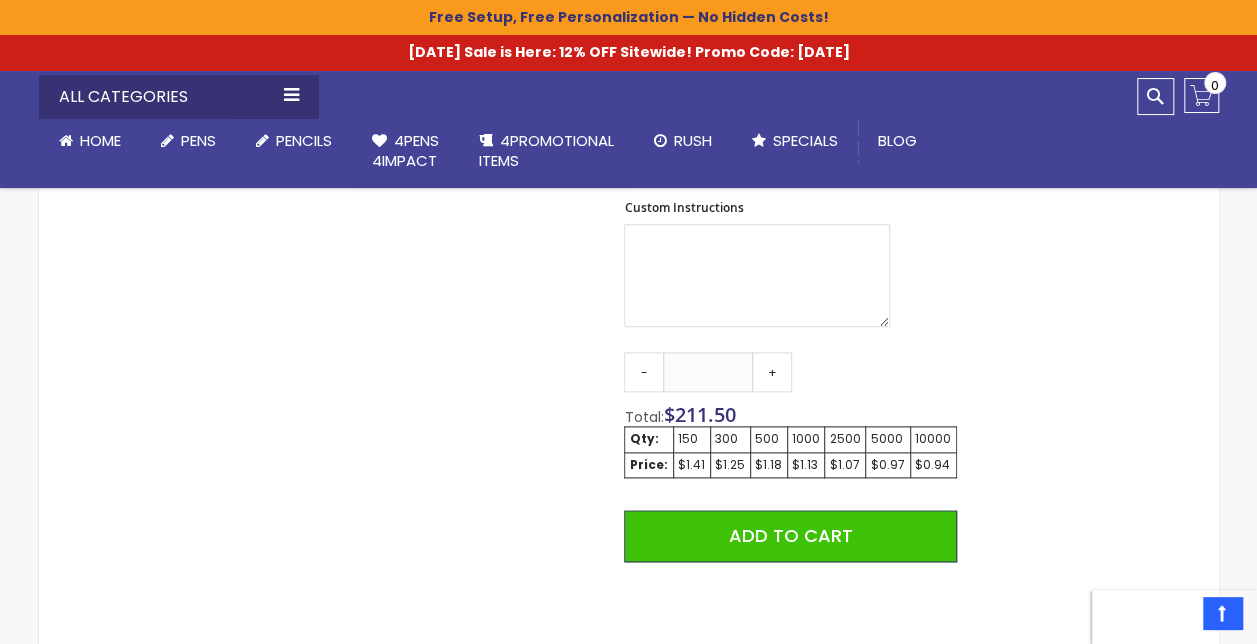 scroll, scrollTop: 1085, scrollLeft: 0, axis: vertical 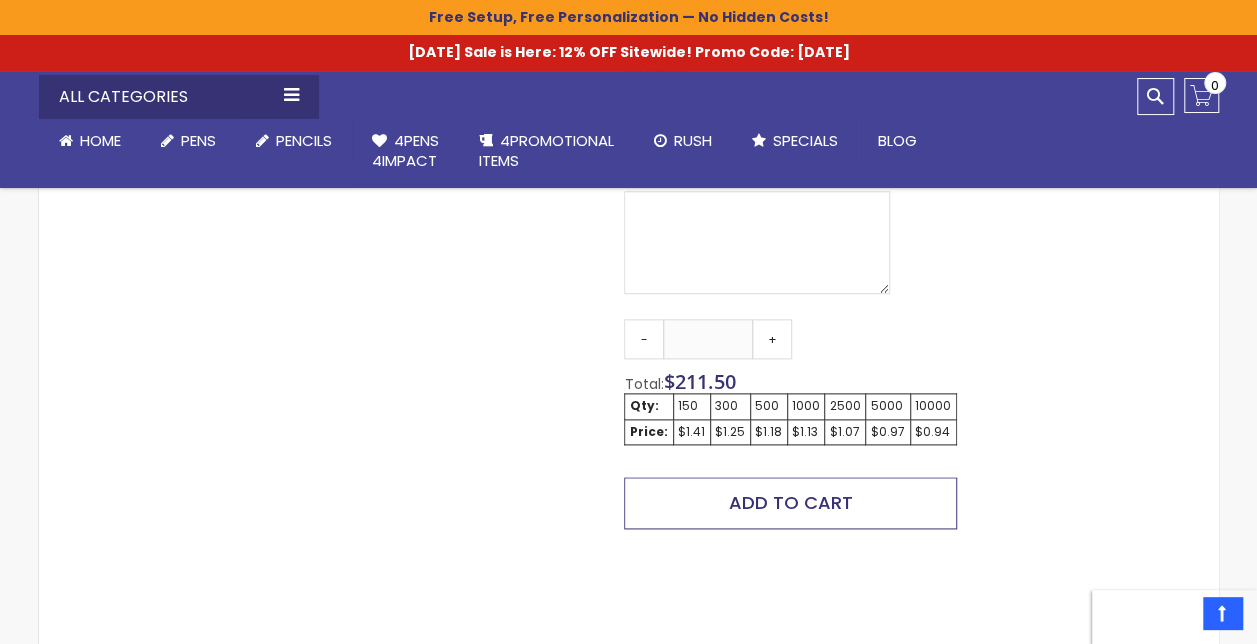 click on "Add to Cart" at bounding box center [791, 502] 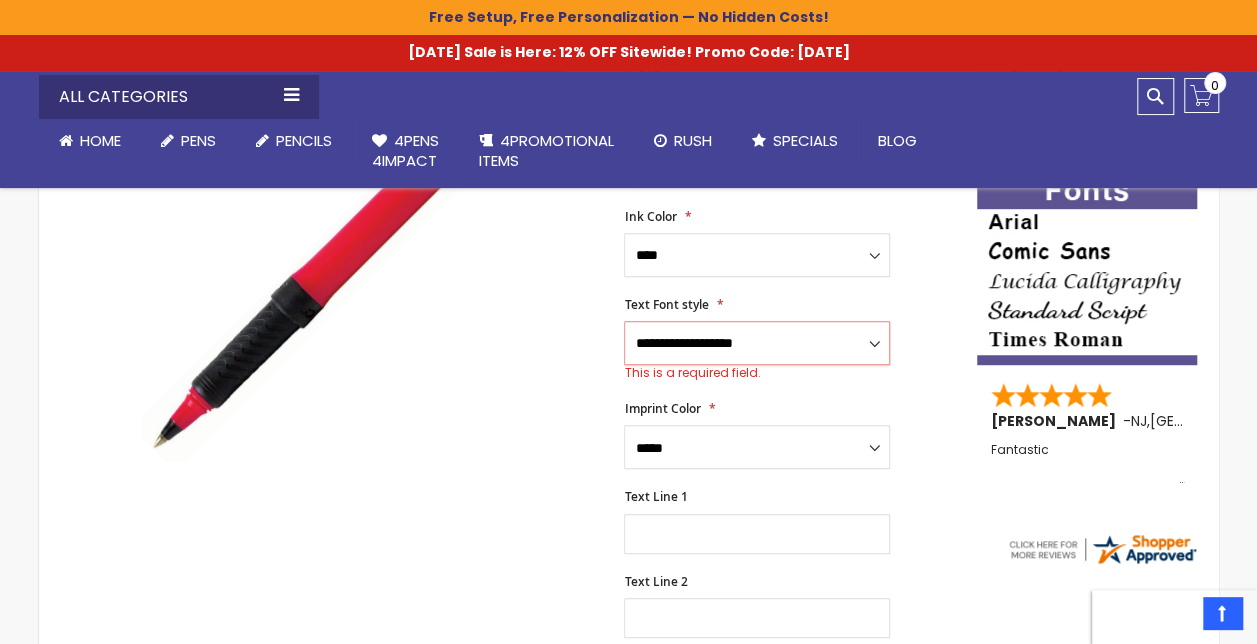 scroll, scrollTop: 423, scrollLeft: 0, axis: vertical 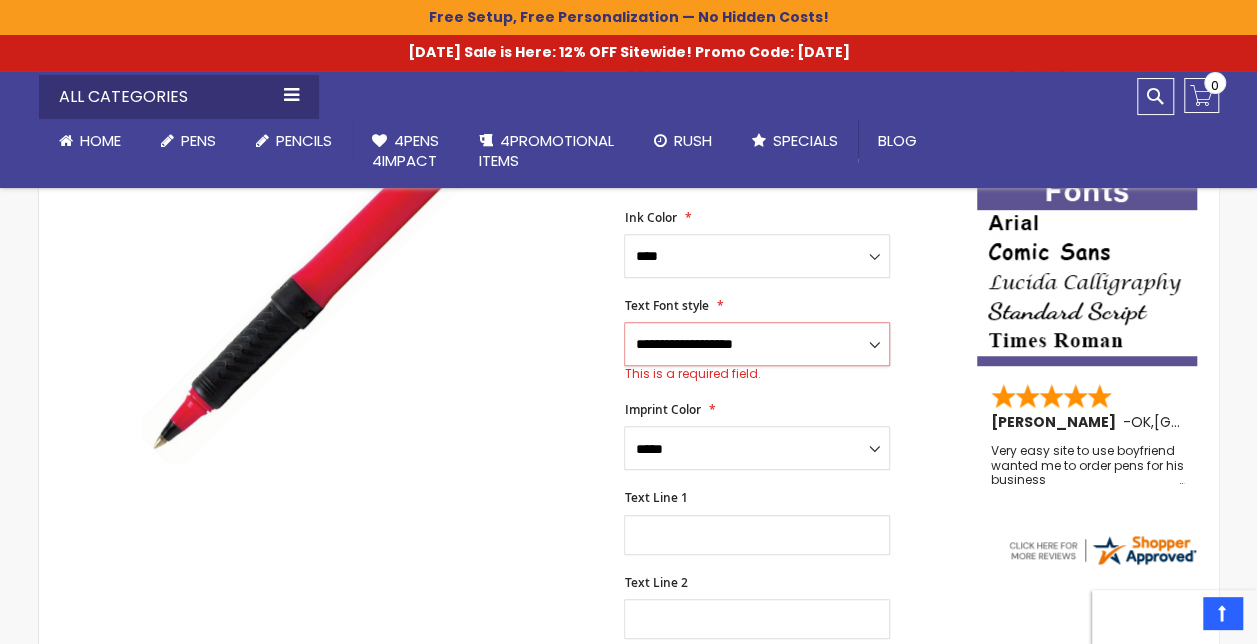 click on "**********" at bounding box center (757, 344) 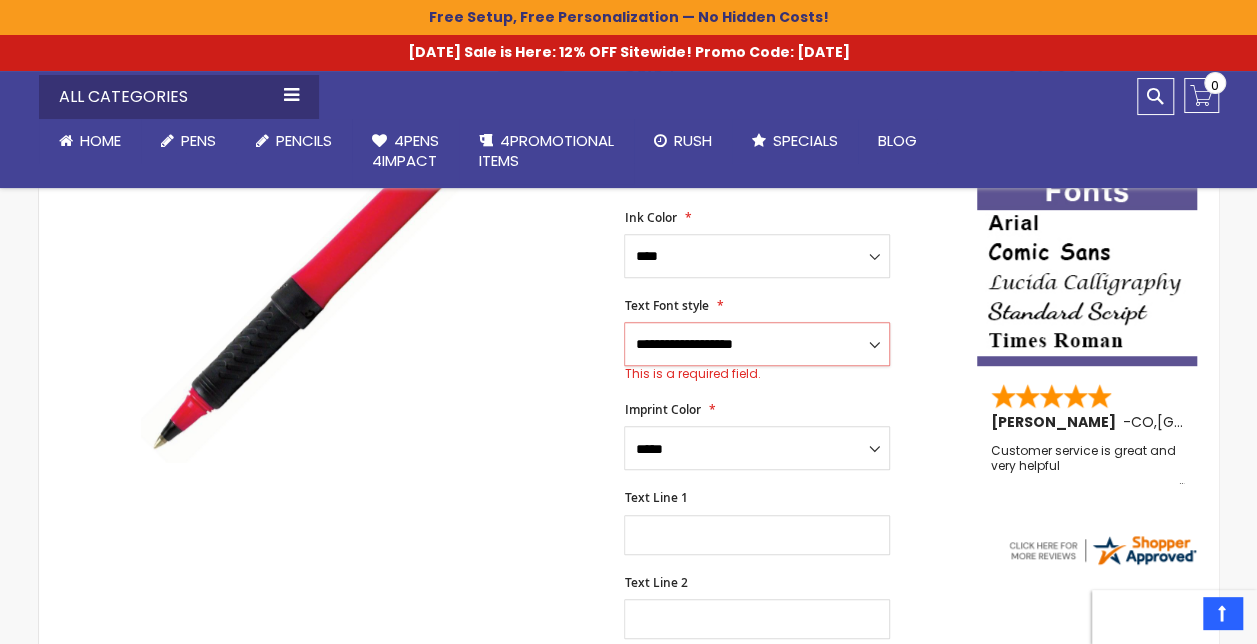 select on "****" 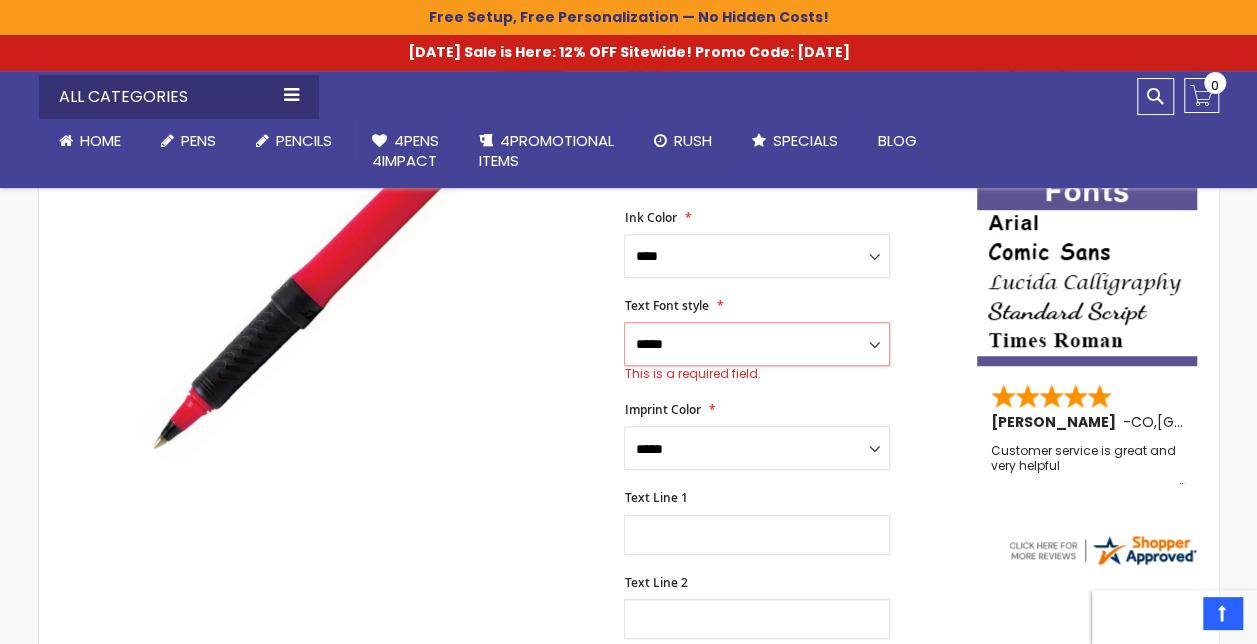 click on "**********" at bounding box center (757, 344) 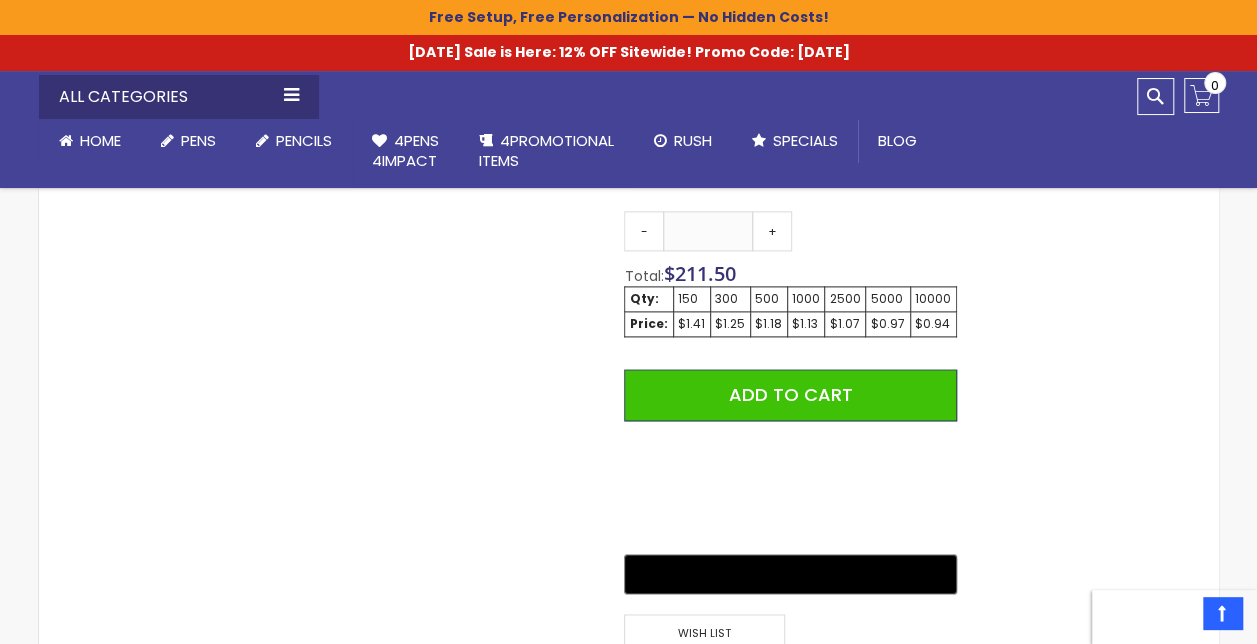 scroll, scrollTop: 1223, scrollLeft: 0, axis: vertical 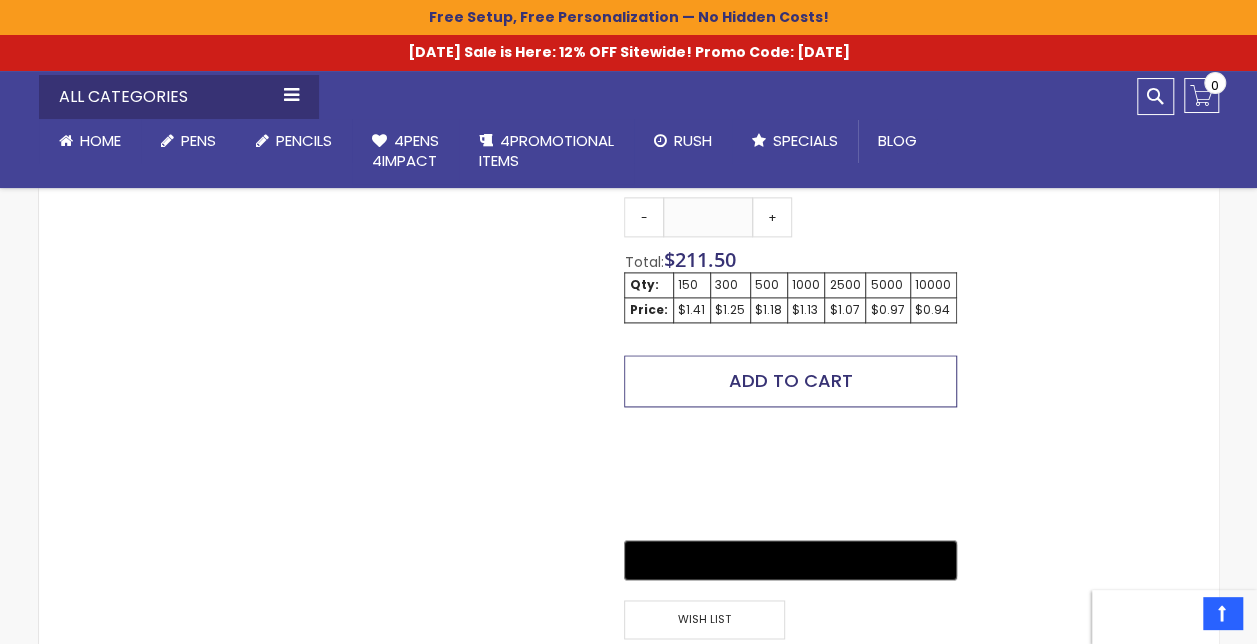 click on "Add to Cart" at bounding box center (791, 380) 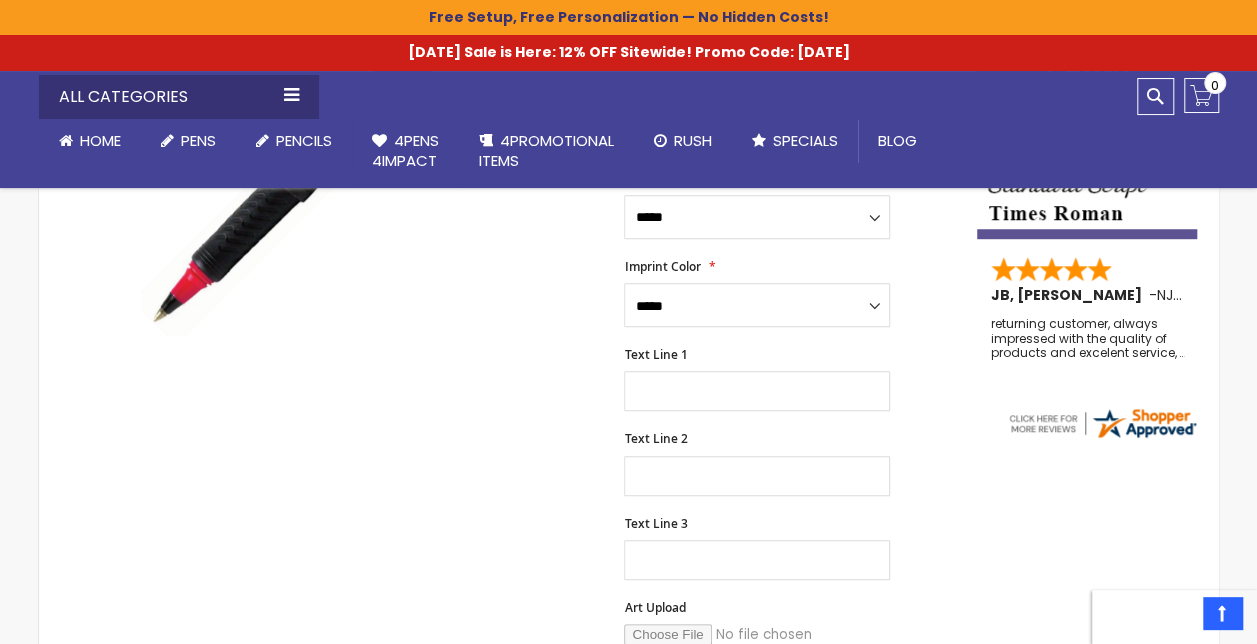 scroll, scrollTop: 516, scrollLeft: 0, axis: vertical 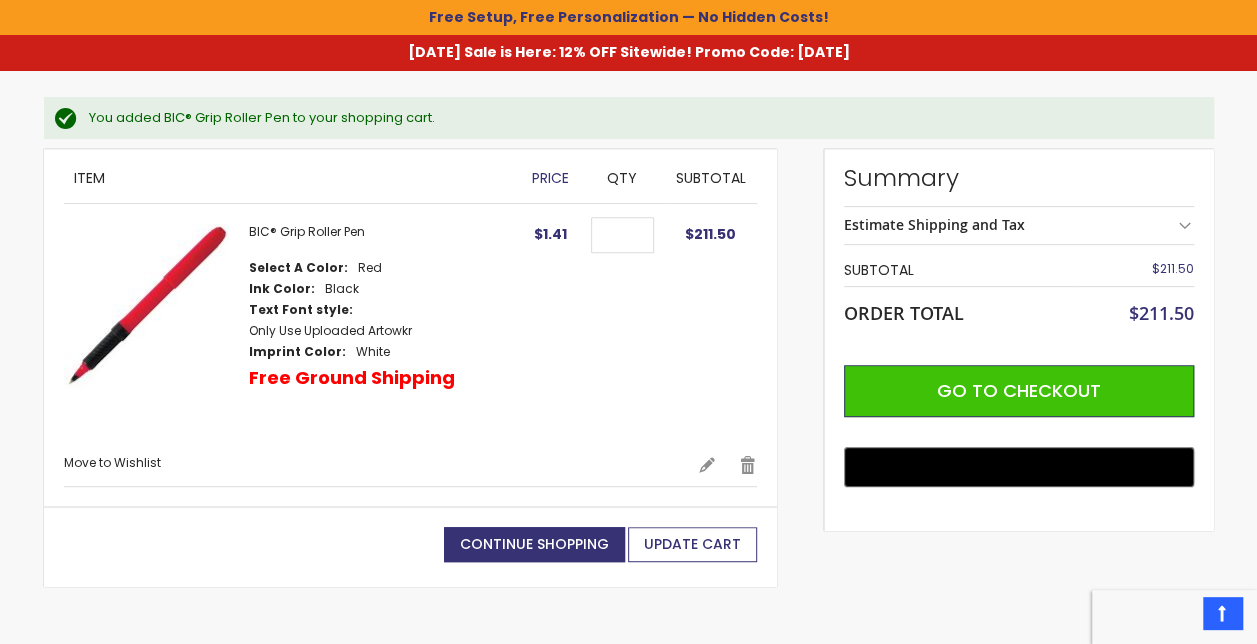 click on "Update Cart" at bounding box center (692, 544) 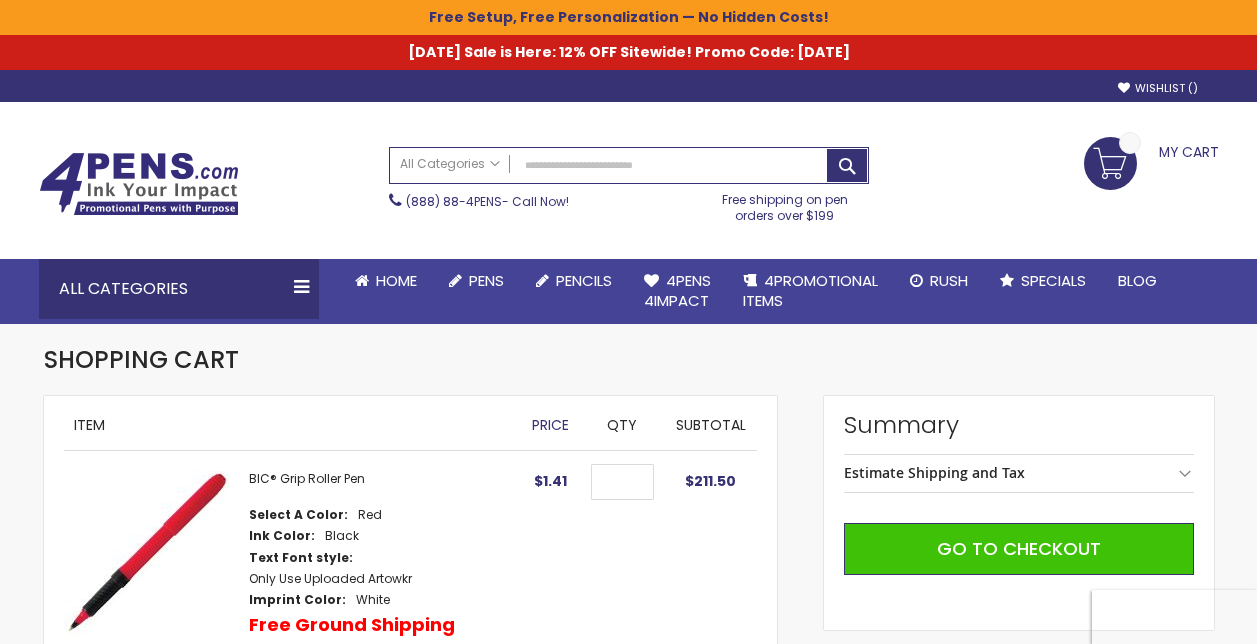 scroll, scrollTop: 0, scrollLeft: 0, axis: both 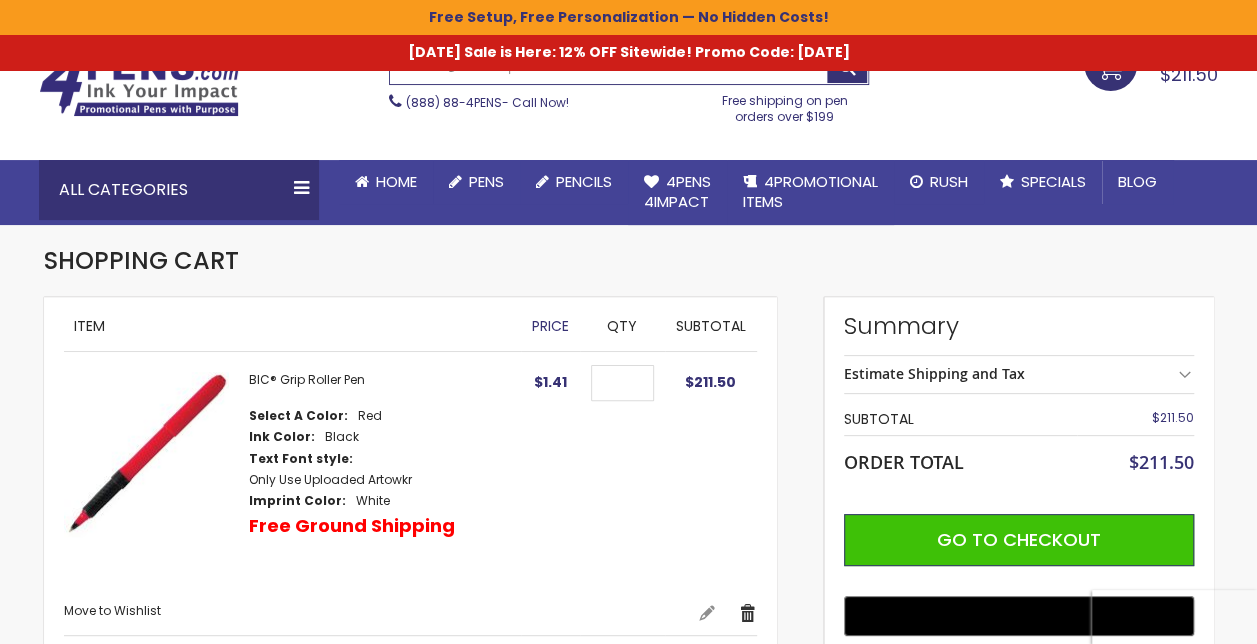 click on "Remove" at bounding box center (748, 613) 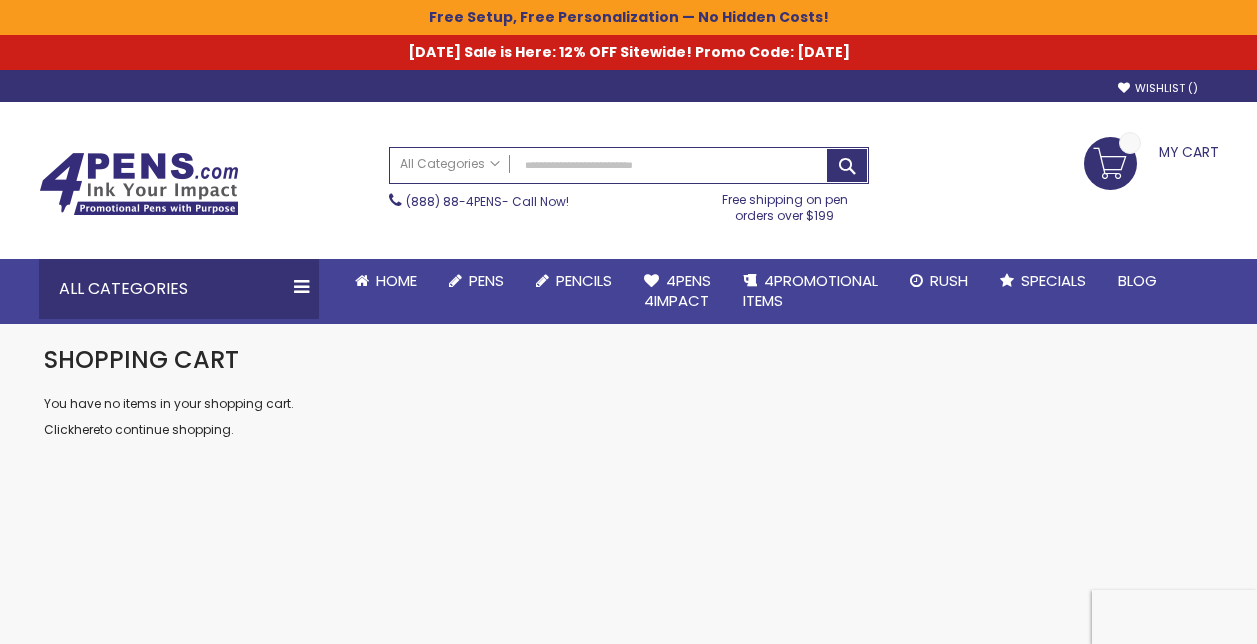 scroll, scrollTop: 0, scrollLeft: 0, axis: both 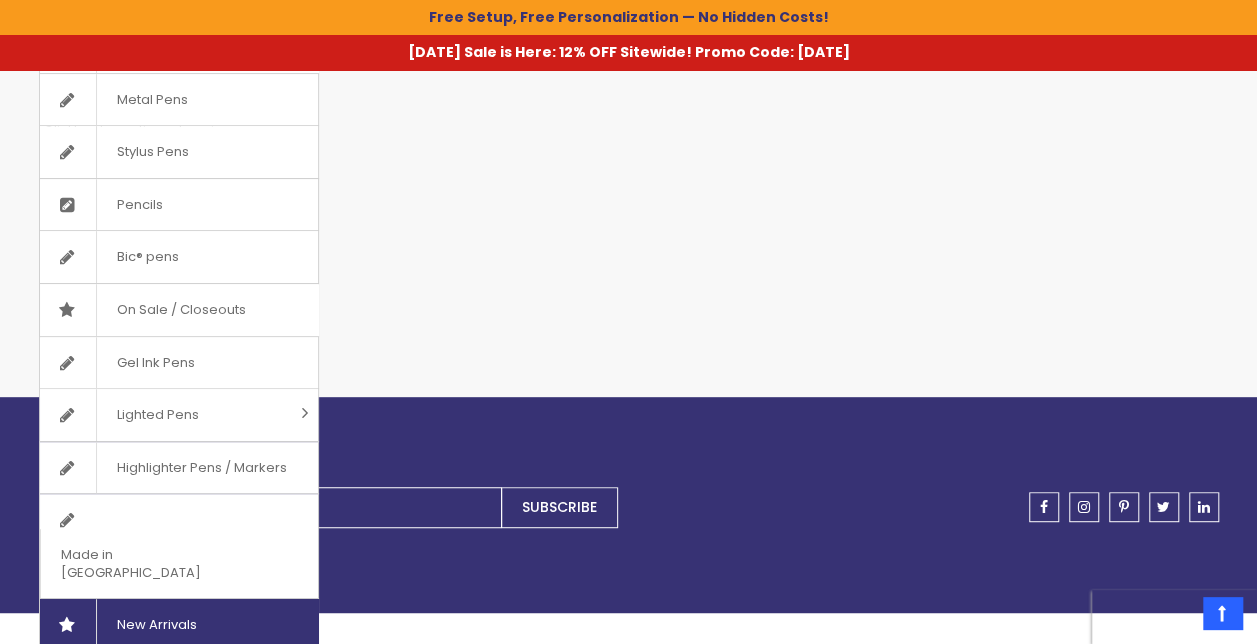 click on "New Arrivals" at bounding box center (156, 625) 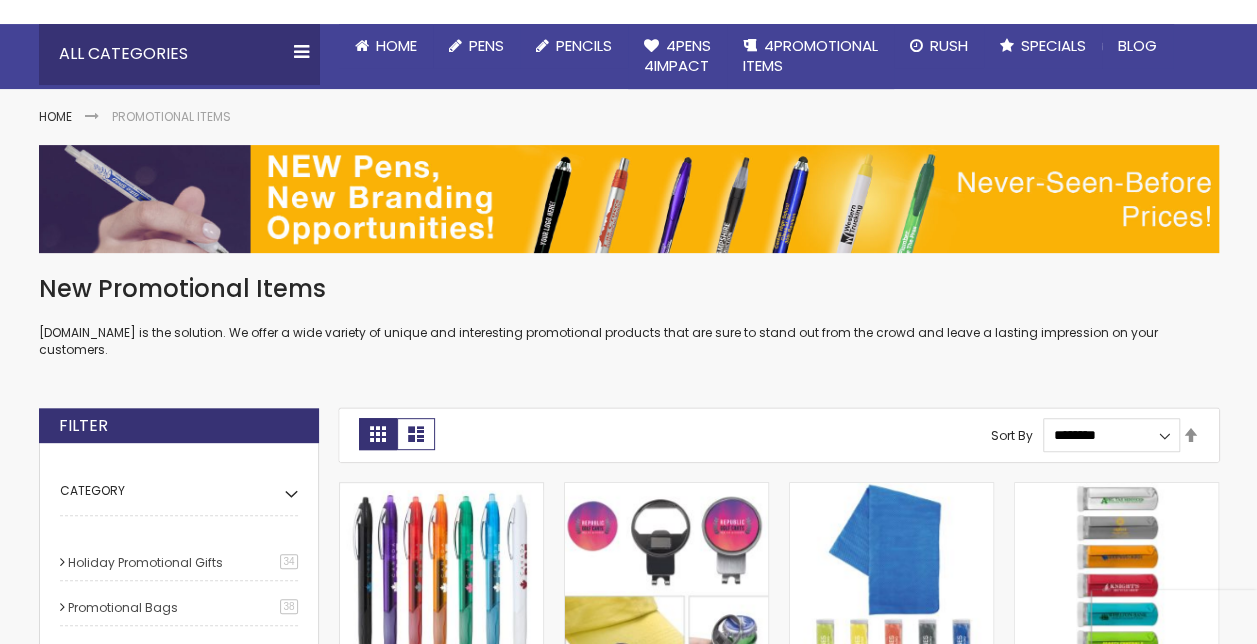 scroll, scrollTop: 0, scrollLeft: 0, axis: both 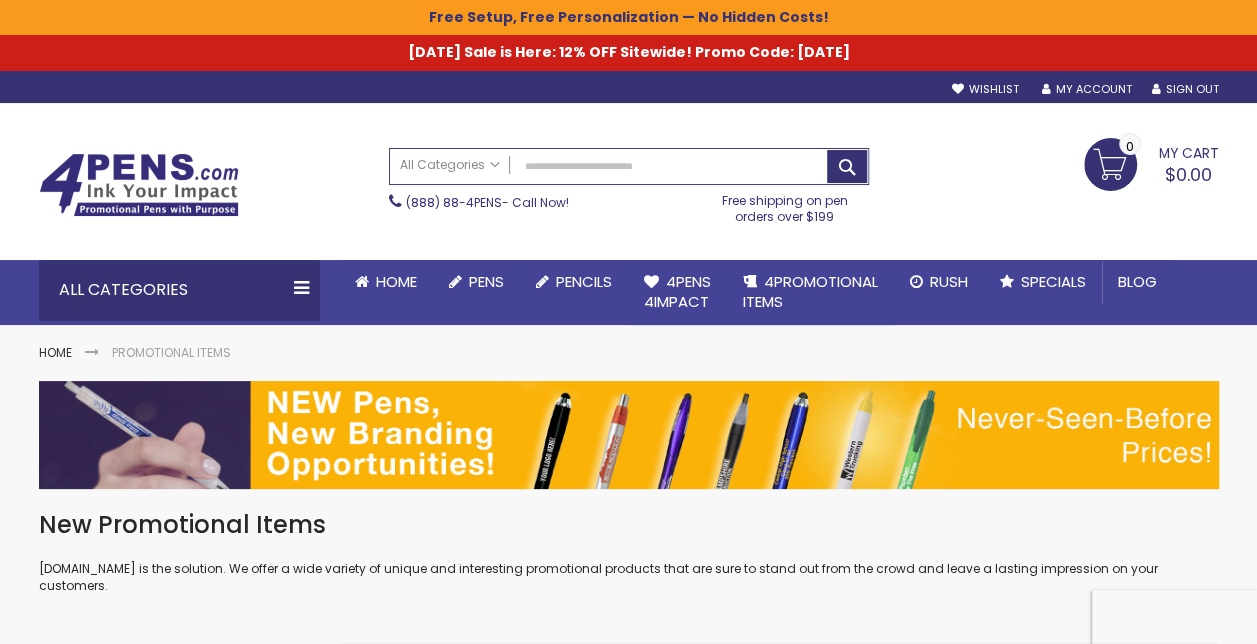 click at bounding box center [139, 185] 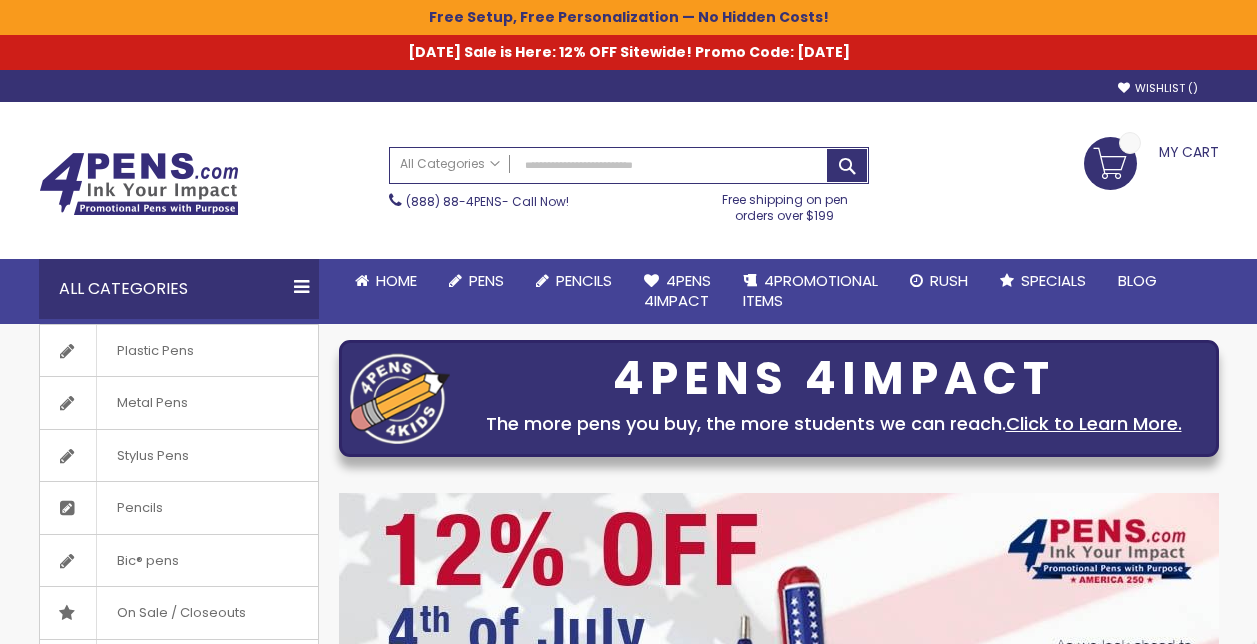 scroll, scrollTop: 0, scrollLeft: 0, axis: both 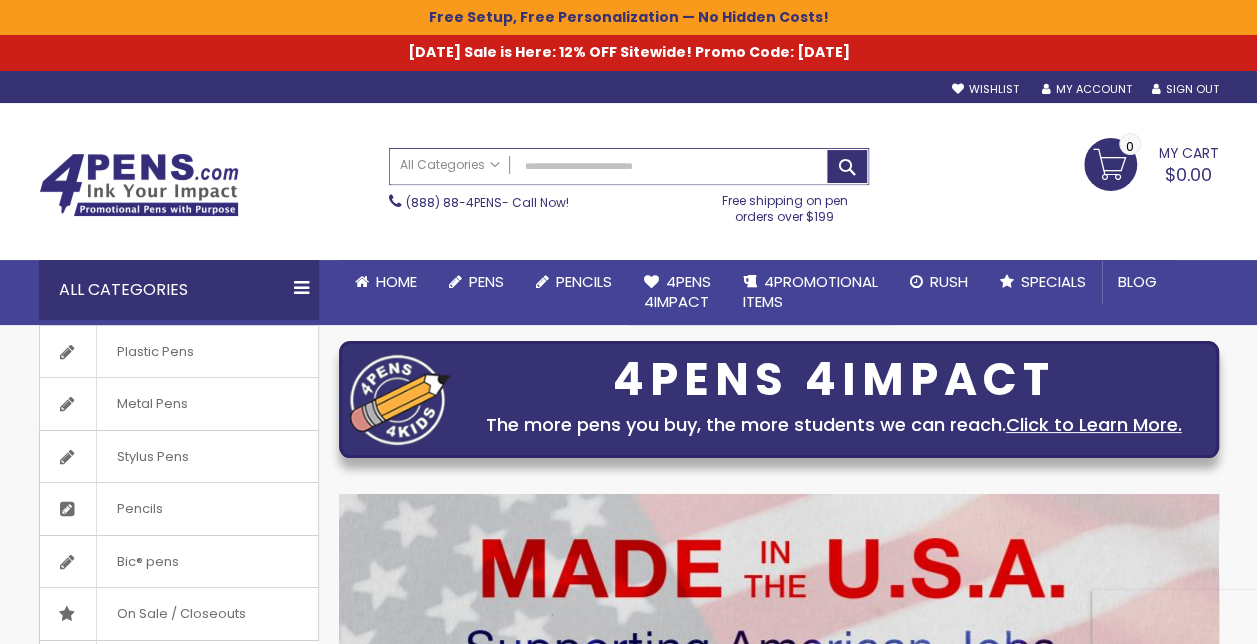 click on "Search" at bounding box center (629, 166) 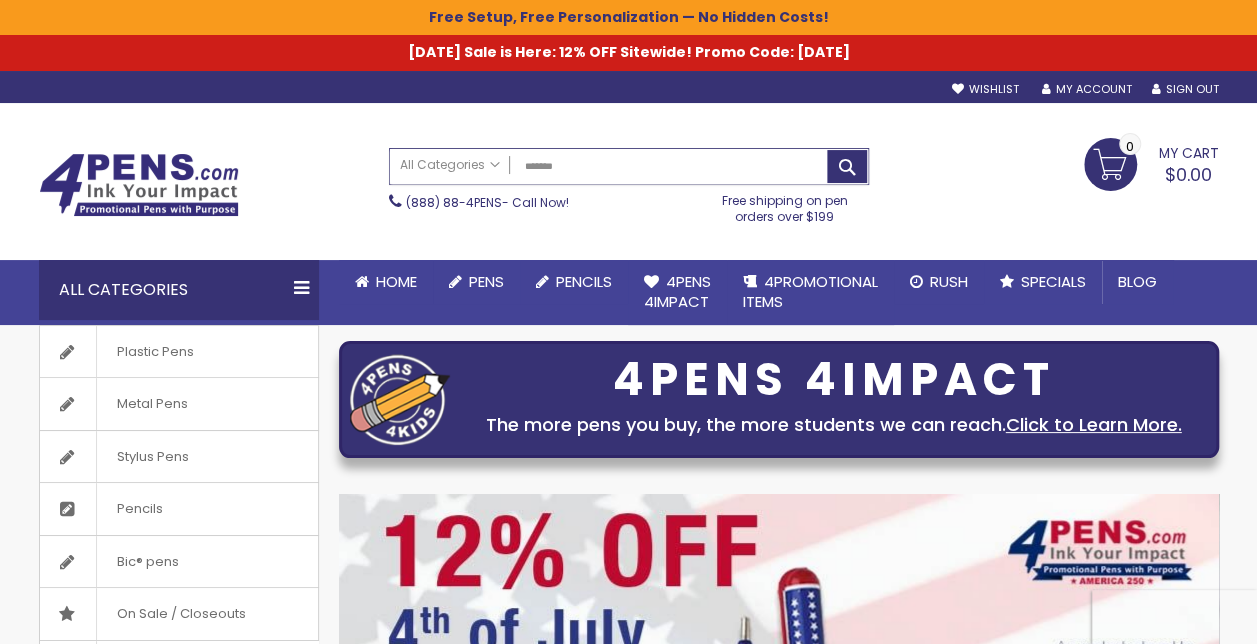 type on "*******" 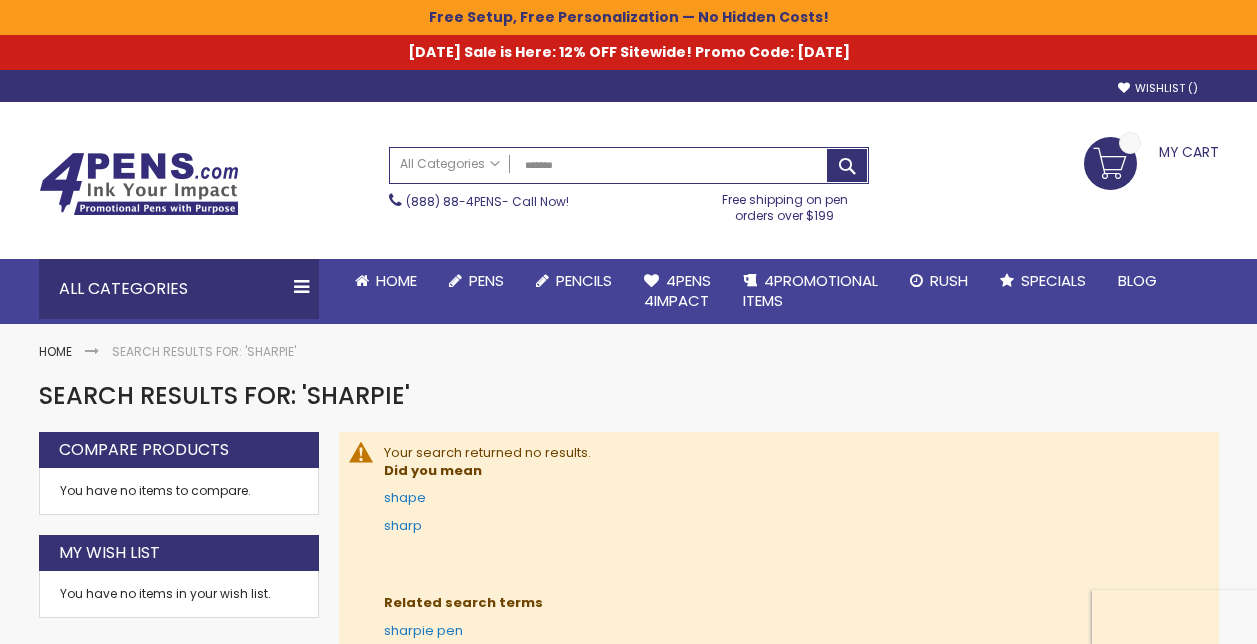 scroll, scrollTop: 0, scrollLeft: 0, axis: both 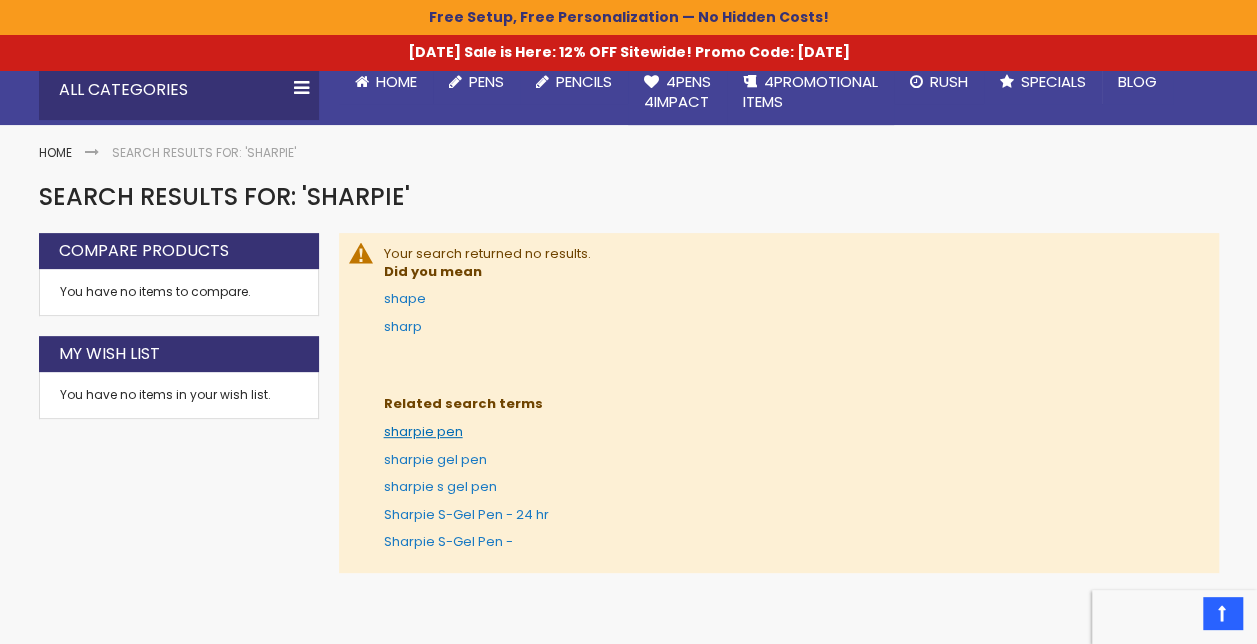 click on "sharpie pen" at bounding box center (423, 431) 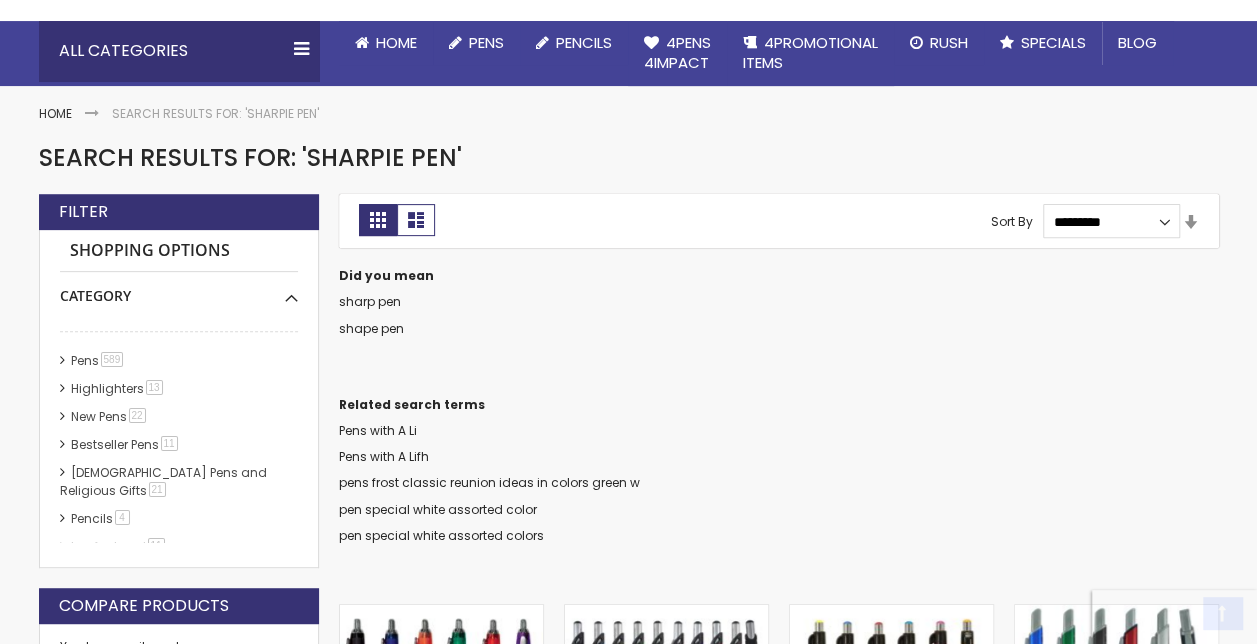 scroll, scrollTop: 320, scrollLeft: 0, axis: vertical 